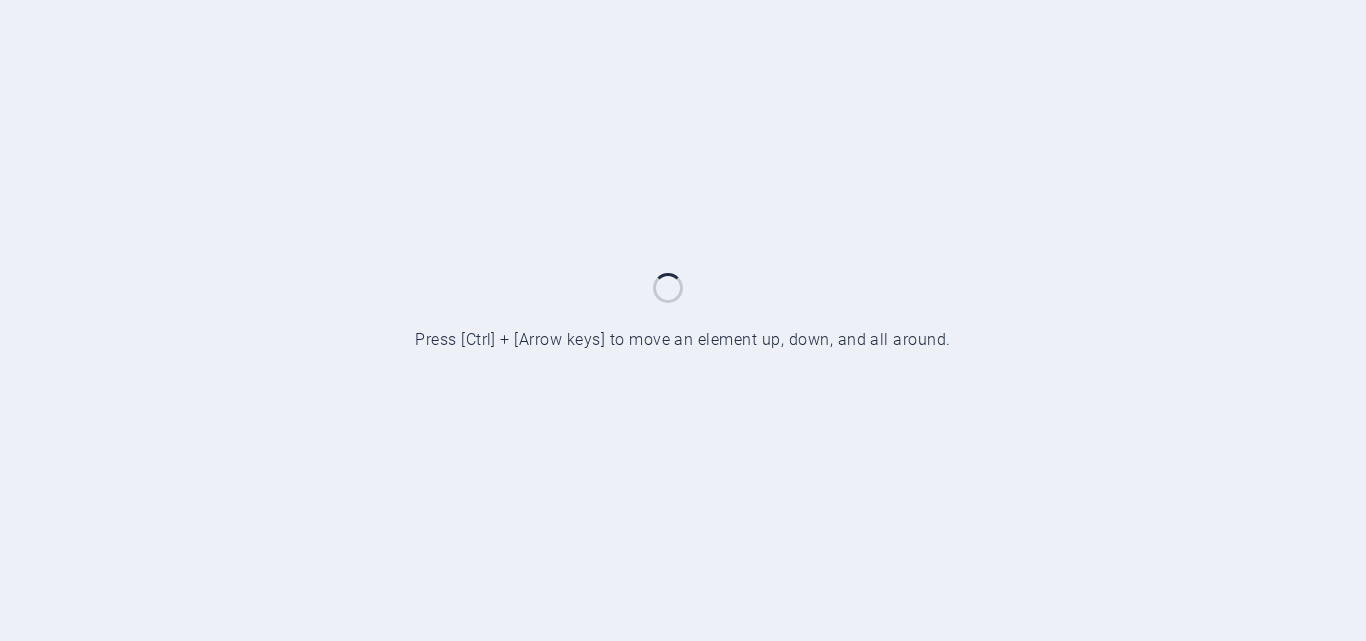 scroll, scrollTop: 0, scrollLeft: 0, axis: both 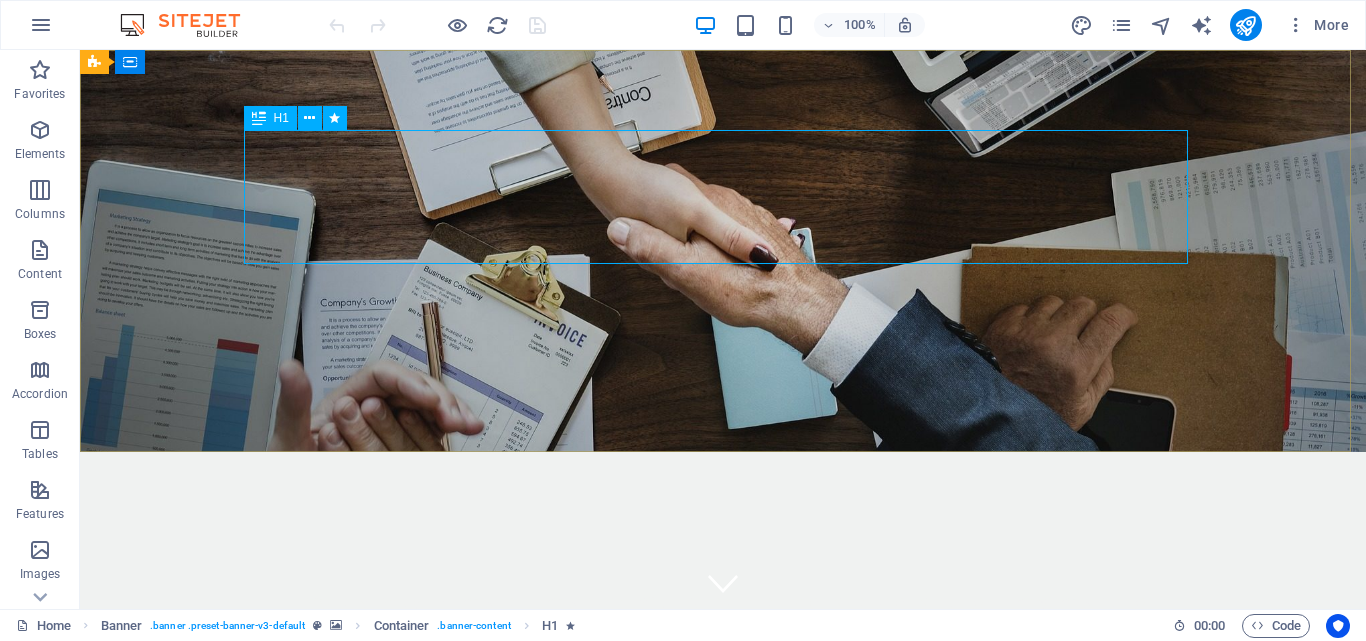 click on "H1" at bounding box center (281, 118) 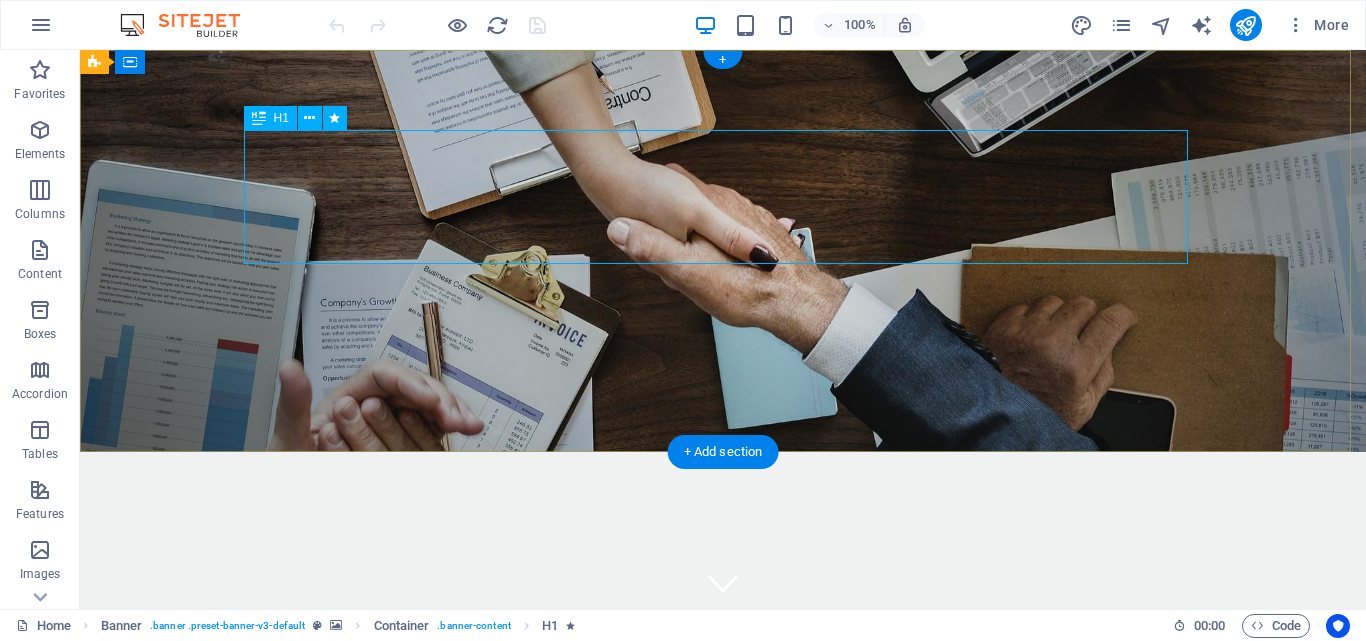 drag, startPoint x: 280, startPoint y: 149, endPoint x: 361, endPoint y: 201, distance: 96.25487 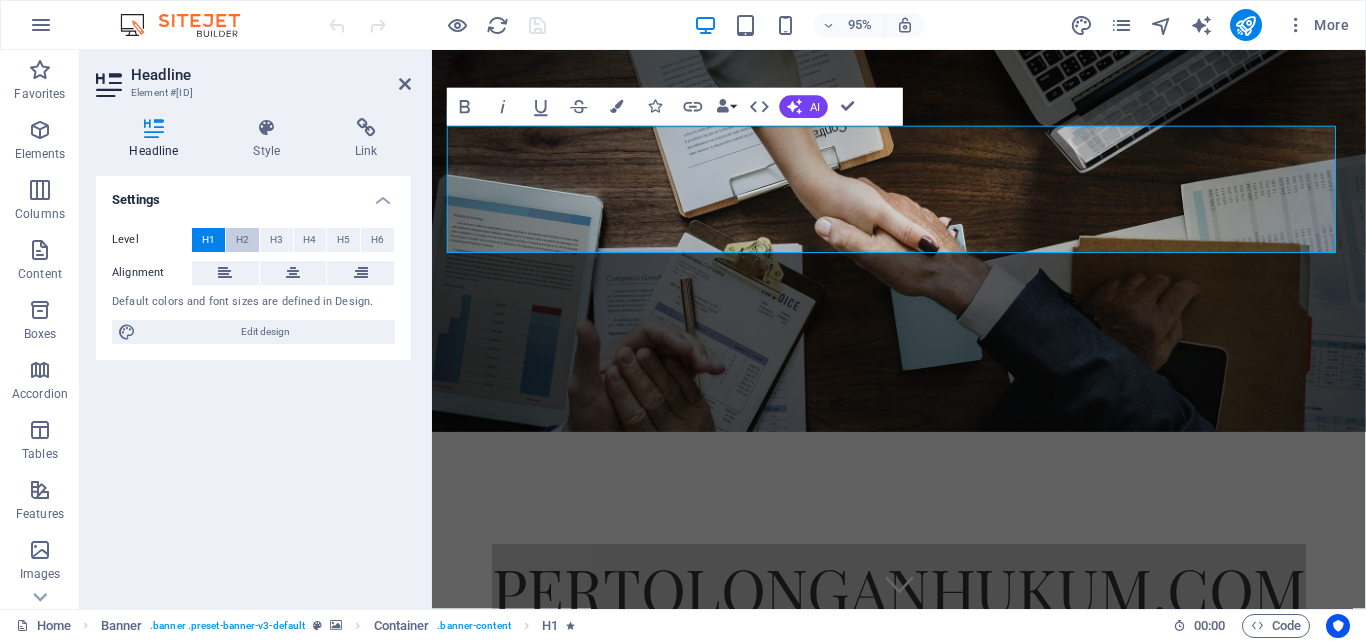 click on "H2" at bounding box center [242, 240] 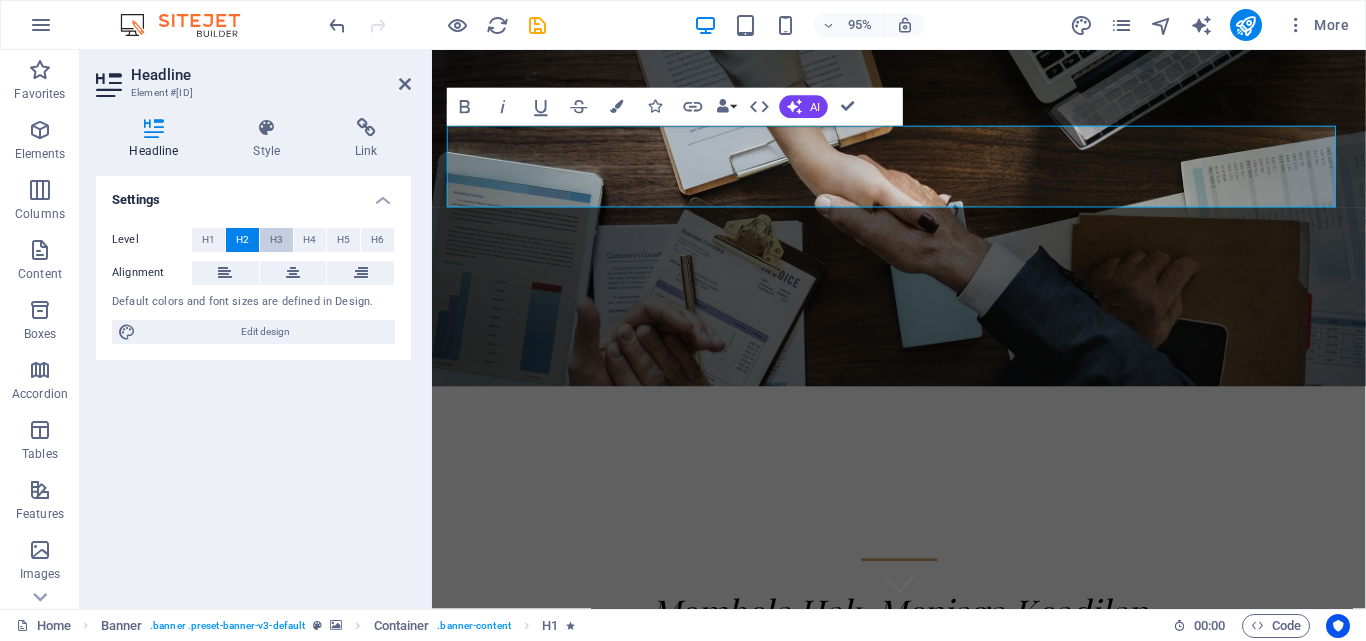 click on "H3" at bounding box center [276, 240] 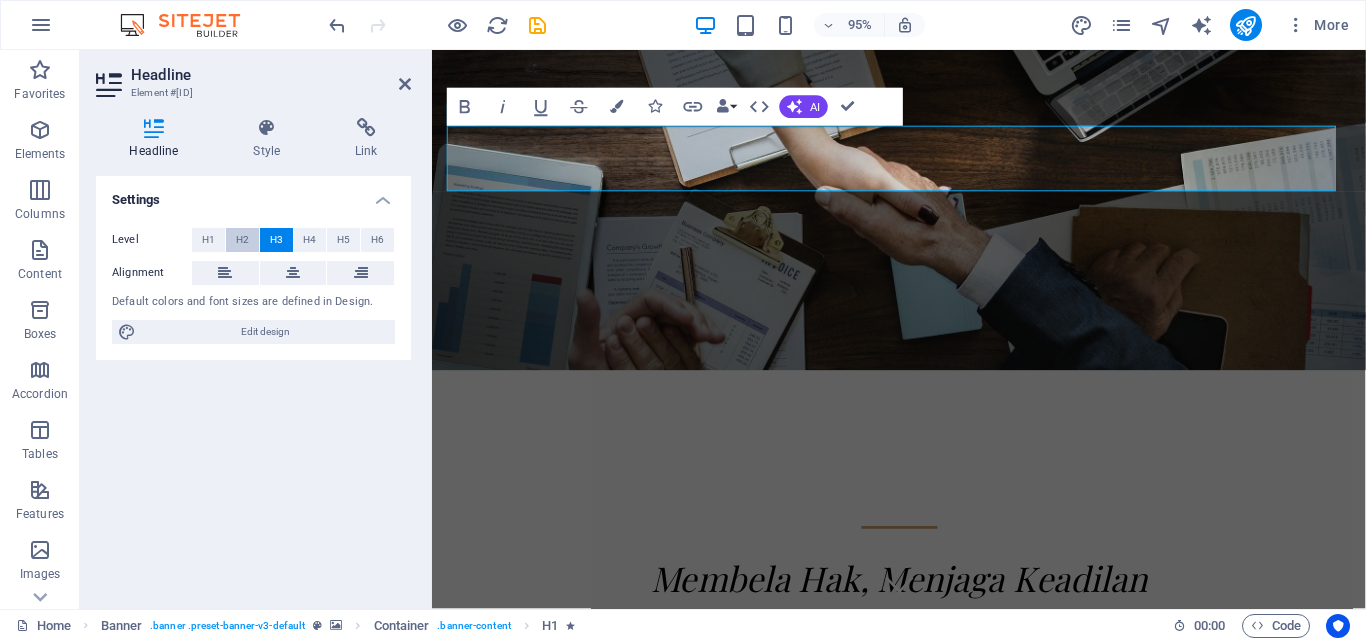 click on "H2" at bounding box center [242, 240] 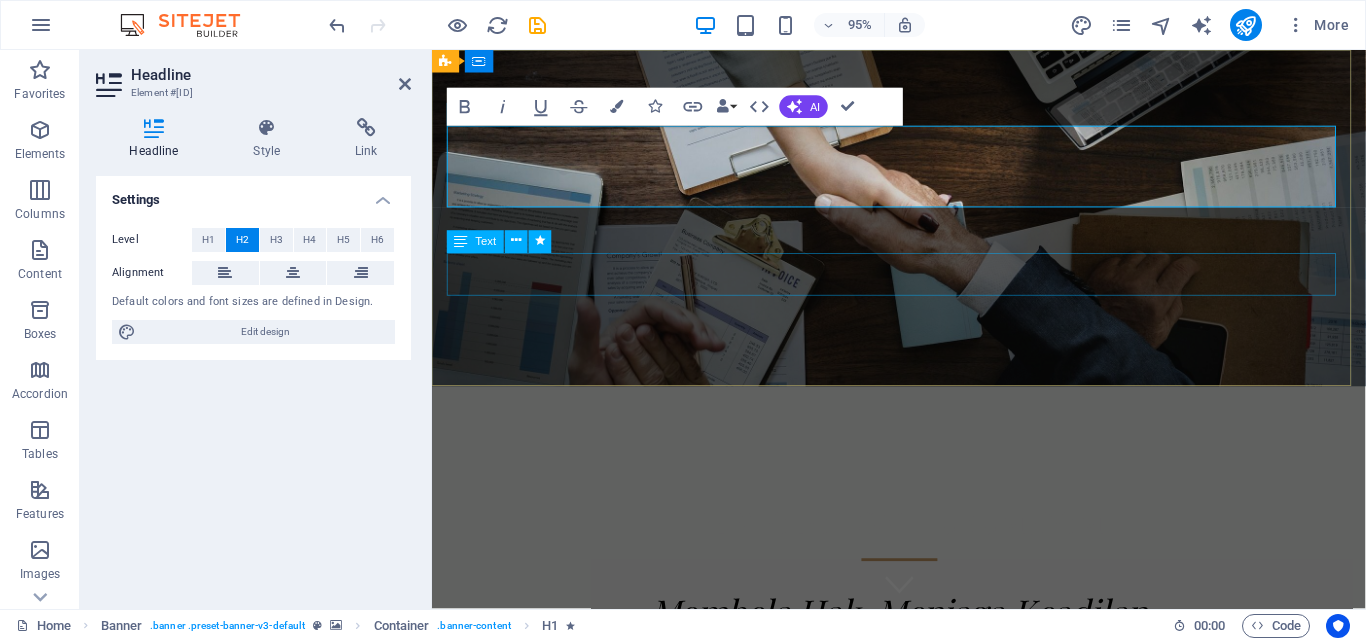 click on "Membela Hak, Menjaga Keadilan" at bounding box center (924, 641) 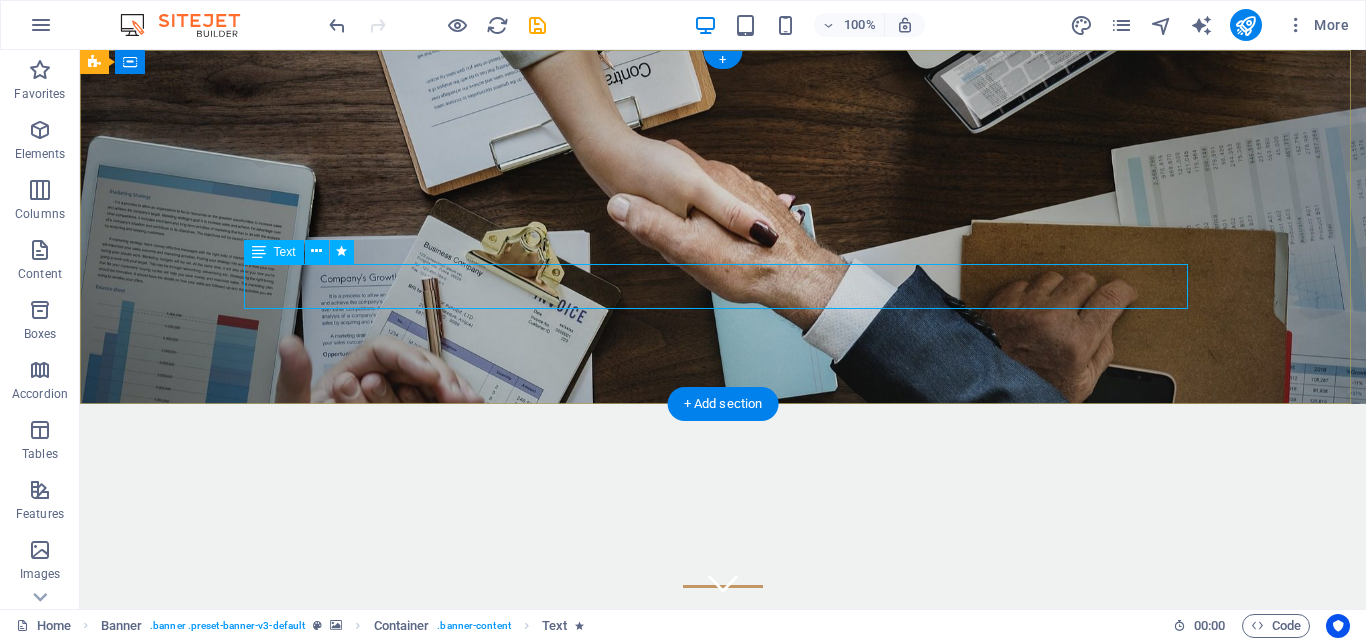 click on "Membela Hak, Menjaga Keadilan" at bounding box center [723, 641] 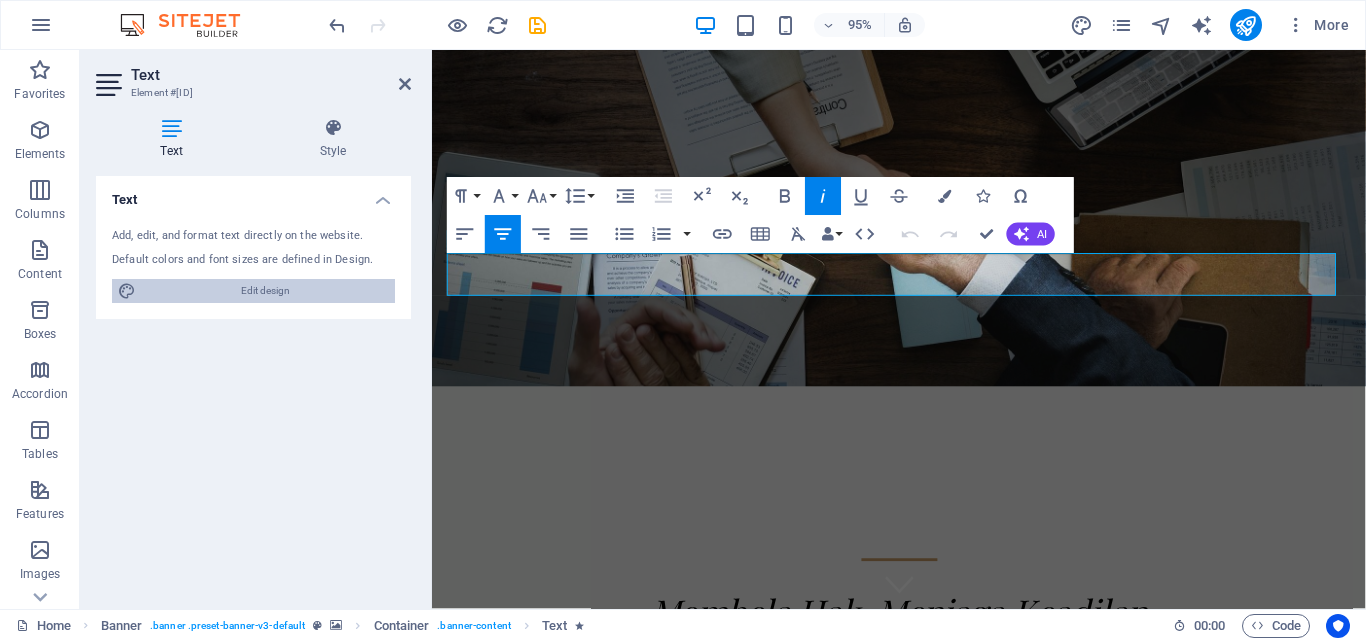 click on "Edit design" at bounding box center [265, 291] 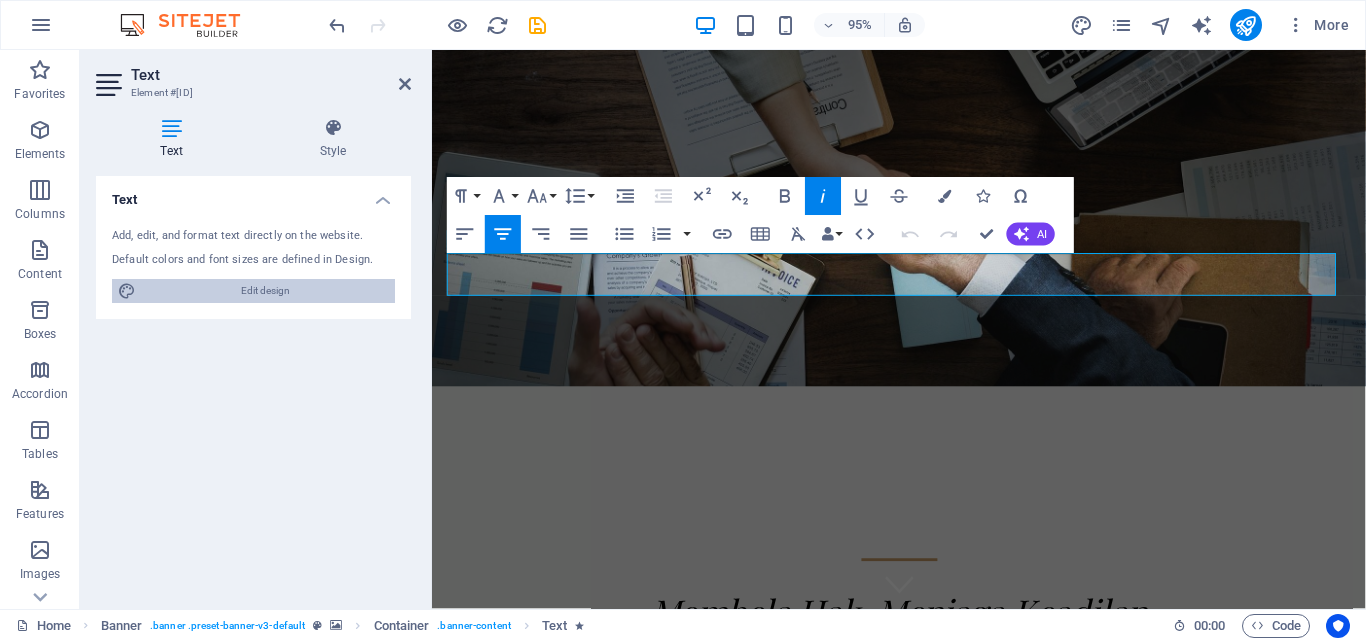 select on "px" 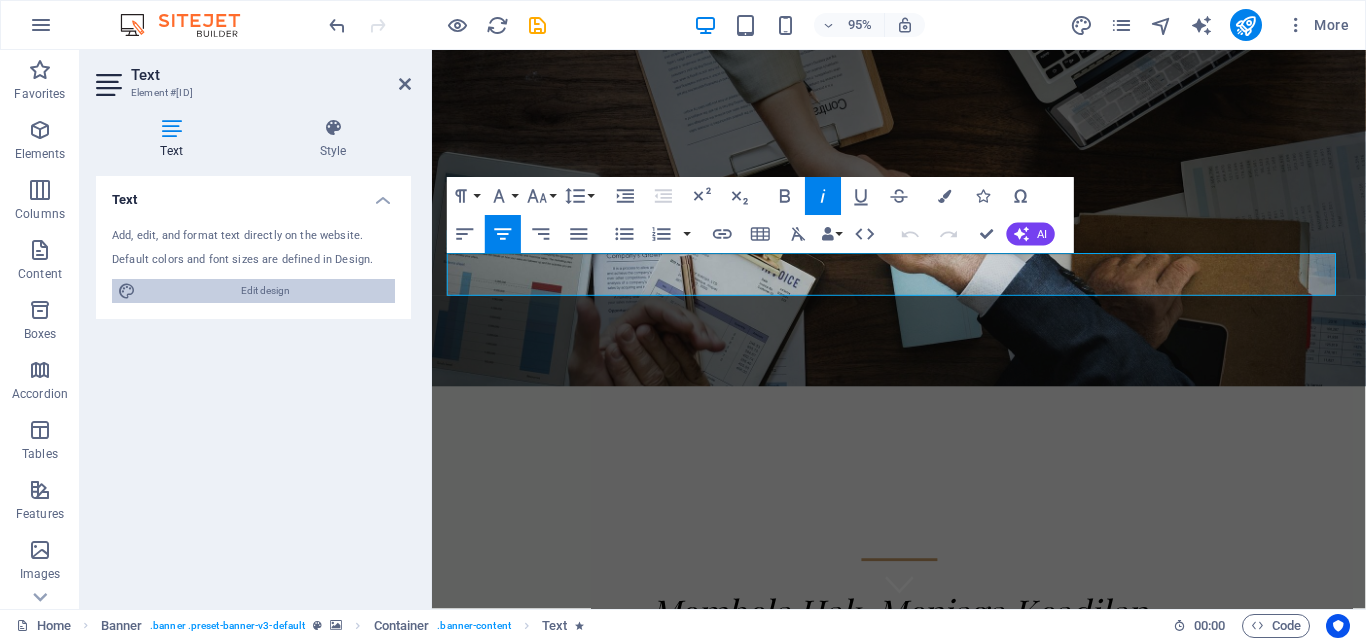 select on "400" 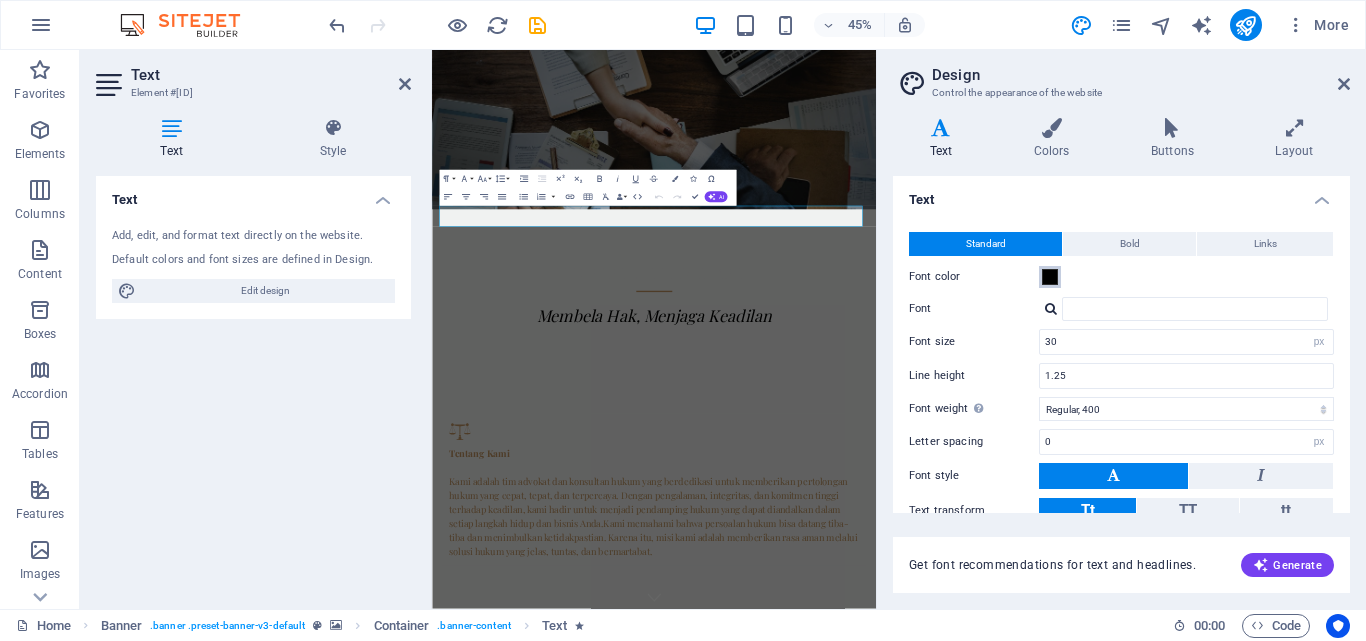 click at bounding box center [1050, 277] 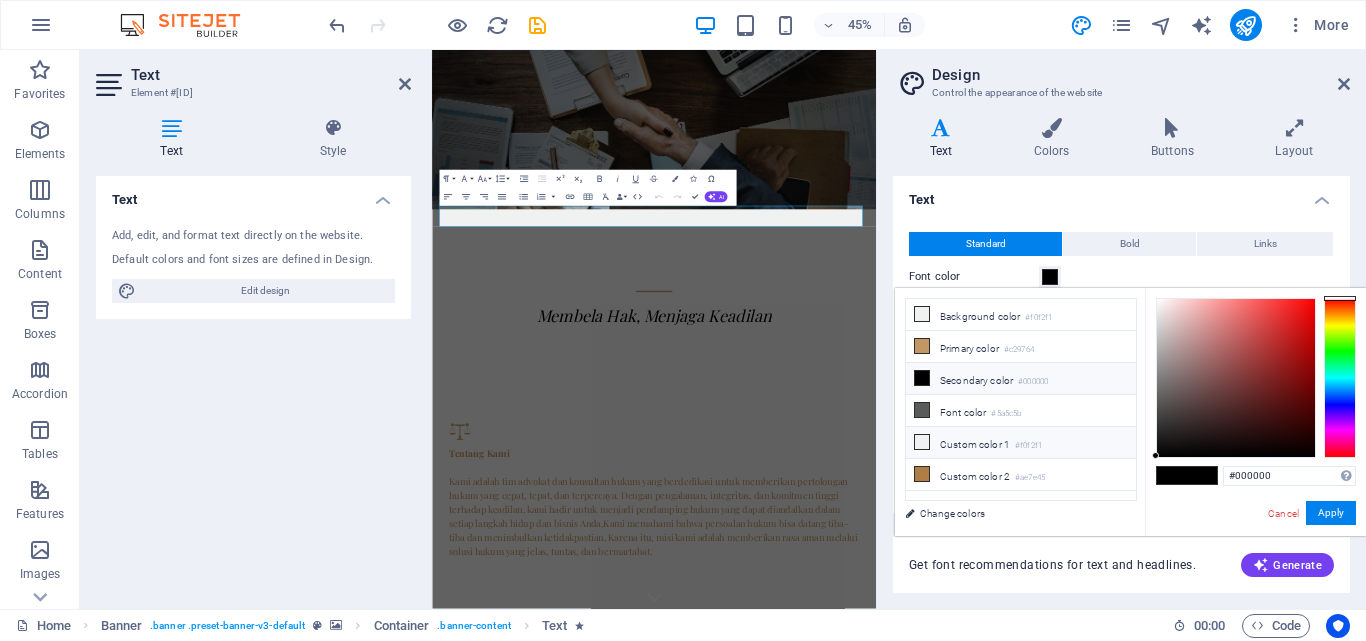 click at bounding box center (922, 442) 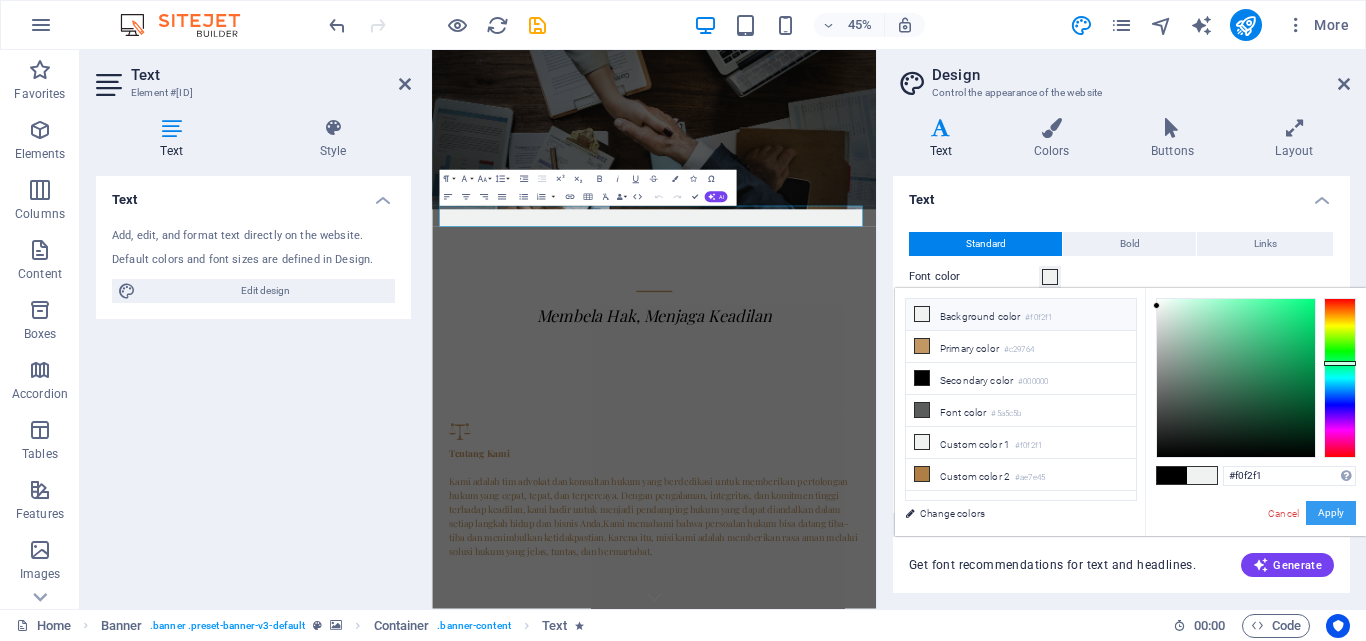click on "Apply" at bounding box center [1331, 513] 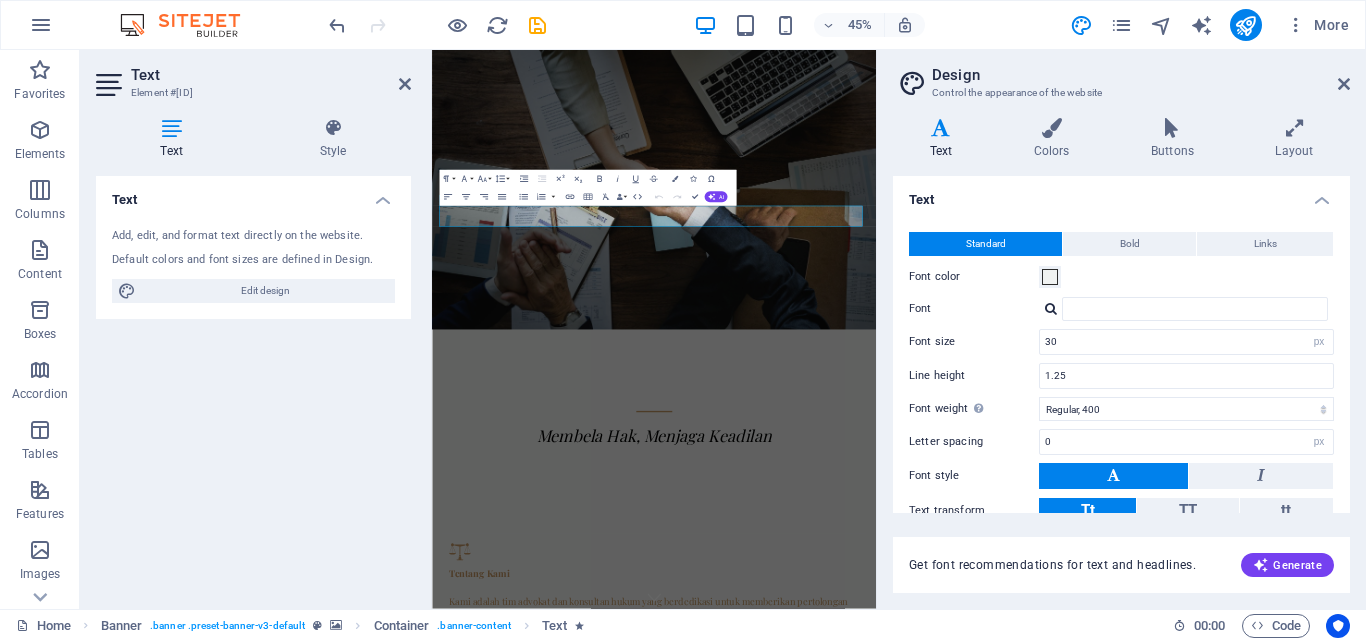 click on "​​​​​ PERTOLONGANHUKUM.COM Membela Hak, Menjaga Keadilan" at bounding box center (925, 848) 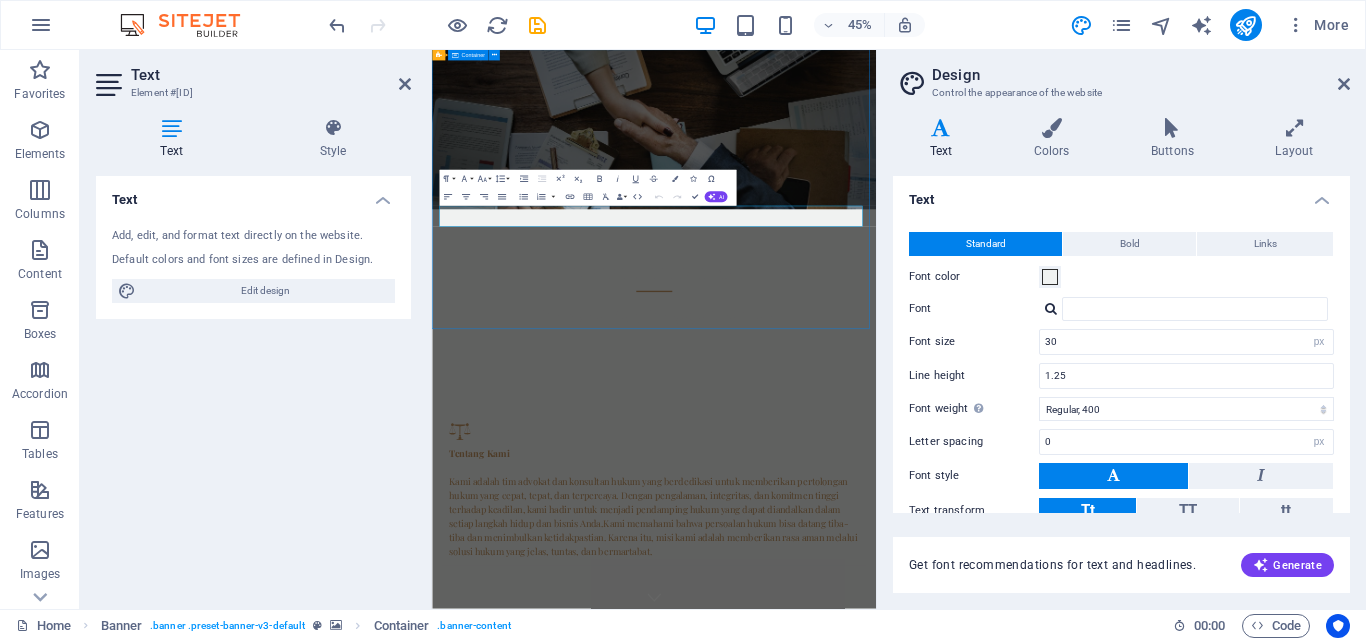 click on "Membela Hak, Menjaga Keadilan" at bounding box center [926, 641] 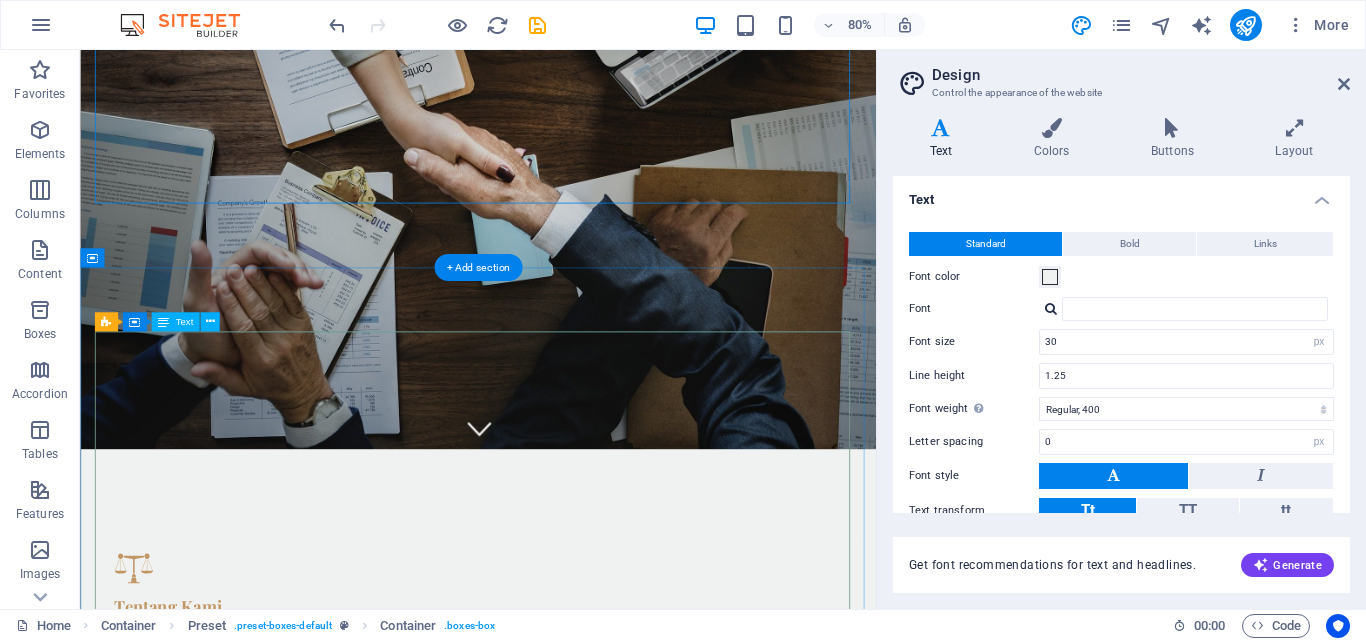 scroll, scrollTop: 700, scrollLeft: 0, axis: vertical 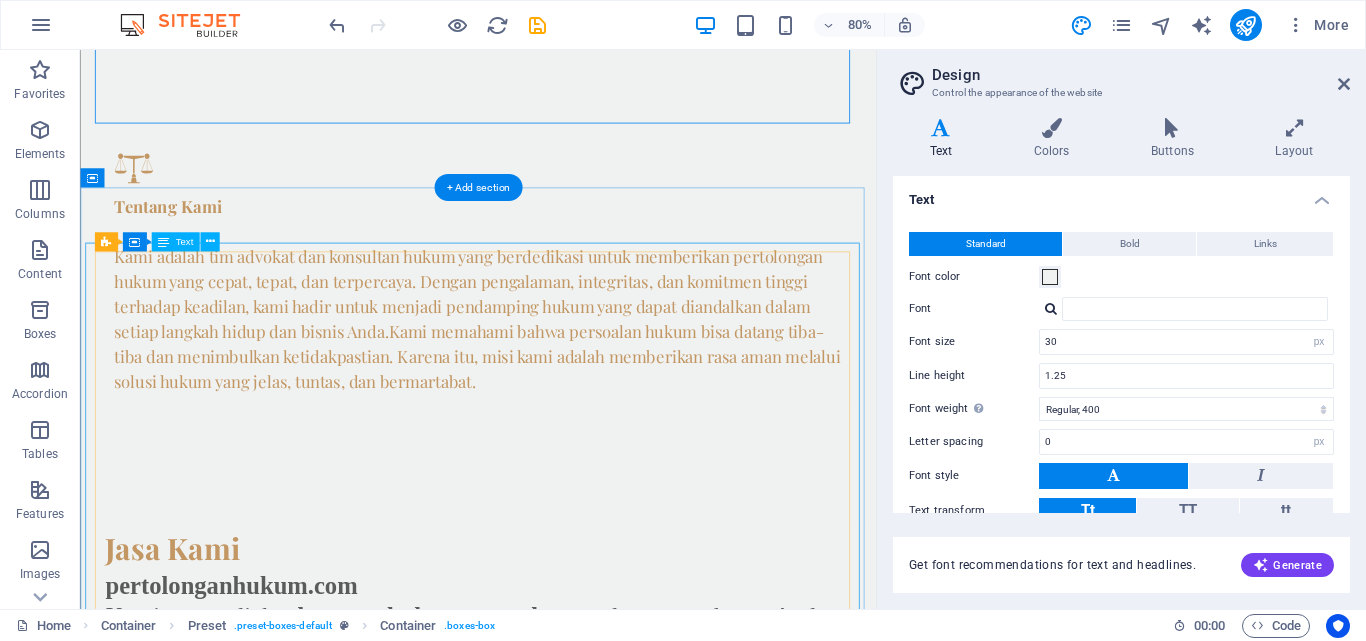 click on "Jasa Kami pertolonganhukum.com Kami menyediakan  layanan hukum terpadu  yang dapat membantu Anda menghadapi berbagai persoalan hukum—dengan pendekatan yang profesional, bijaksana, dan solutif. 🔹  Pendampingan & Pembelaan Hukum: Baik dalam kasus  pidana, perdata, perceraian, bisnis, pertanahan, hingga sengketa waris, perpajakan  kami siap menjadi pembela dan penasihat hukum Anda di setiap proses. 🔹  Konsultasi Hukum: Bingung harus mulai dari mana? Hubungi kami. Kami siap memberikan  analisis hukum yang jelas, jujur, dan berdasarkan pengalaman nyata. 🔹  Penyelesaian di Luar Pengadilan: Kami juga ahli dalam  negosiasi, mediasi, dan alternatif penyelesaian sengketa —lebih cepat, efisien, dan tetap mengedepankan keadilan. Mengapa Memilih Kami? ✅  Terpercaya & Berizin Resmi ✅  Berpengalaman Tangani Beragam Kasus ✅  Kami hadir untuk menolong, bukan membebani ✅  Harga hemat, perlindungan hukum kuat" at bounding box center [578, 1093] 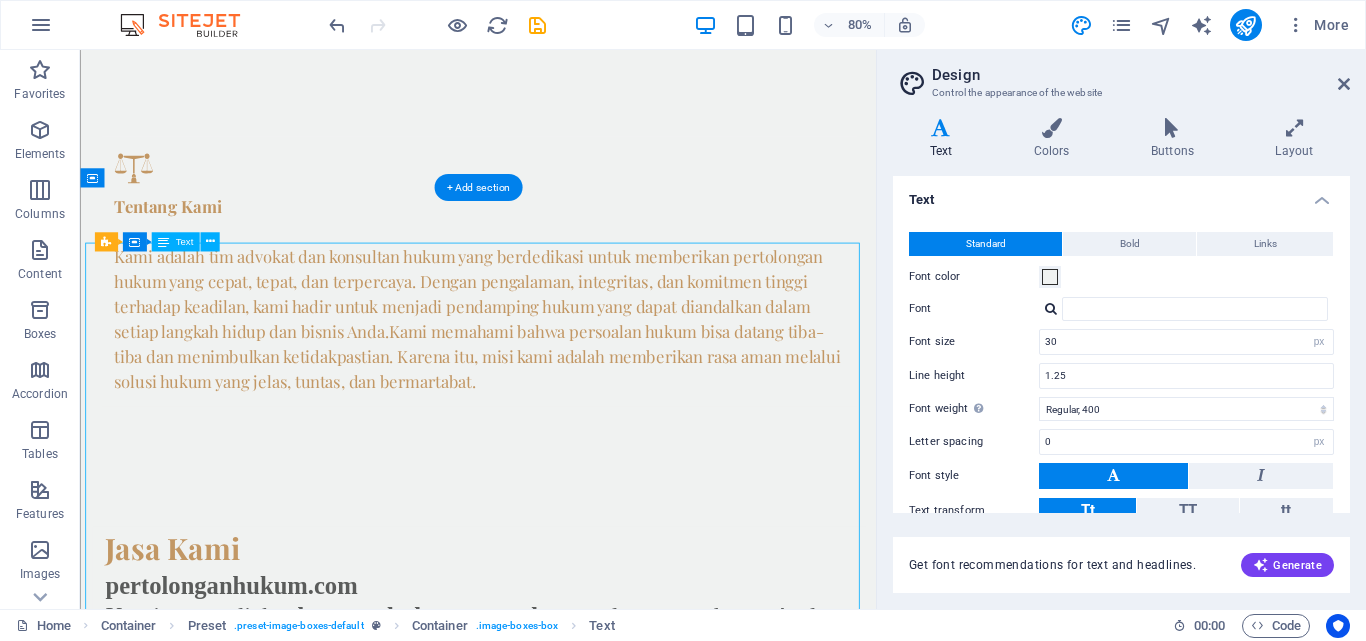 click on "Jasa Kami pertolonganhukum.com Kami menyediakan  layanan hukum terpadu  yang dapat membantu Anda menghadapi berbagai persoalan hukum—dengan pendekatan yang profesional, bijaksana, dan solutif. 🔹  Pendampingan & Pembelaan Hukum: Baik dalam kasus  pidana, perdata, perceraian, bisnis, pertanahan, hingga sengketa waris, perpajakan  kami siap menjadi pembela dan penasihat hukum Anda di setiap proses. 🔹  Konsultasi Hukum: Bingung harus mulai dari mana? Hubungi kami. Kami siap memberikan  analisis hukum yang jelas, jujur, dan berdasarkan pengalaman nyata. 🔹  Penyelesaian di Luar Pengadilan: Kami juga ahli dalam  negosiasi, mediasi, dan alternatif penyelesaian sengketa —lebih cepat, efisien, dan tetap mengedepankan keadilan. Mengapa Memilih Kami? ✅  Terpercaya & Berizin Resmi ✅  Berpengalaman Tangani Beragam Kasus ✅  Kami hadir untuk menolong, bukan membebani ✅  Harga hemat, perlindungan hukum kuat" at bounding box center (578, 1093) 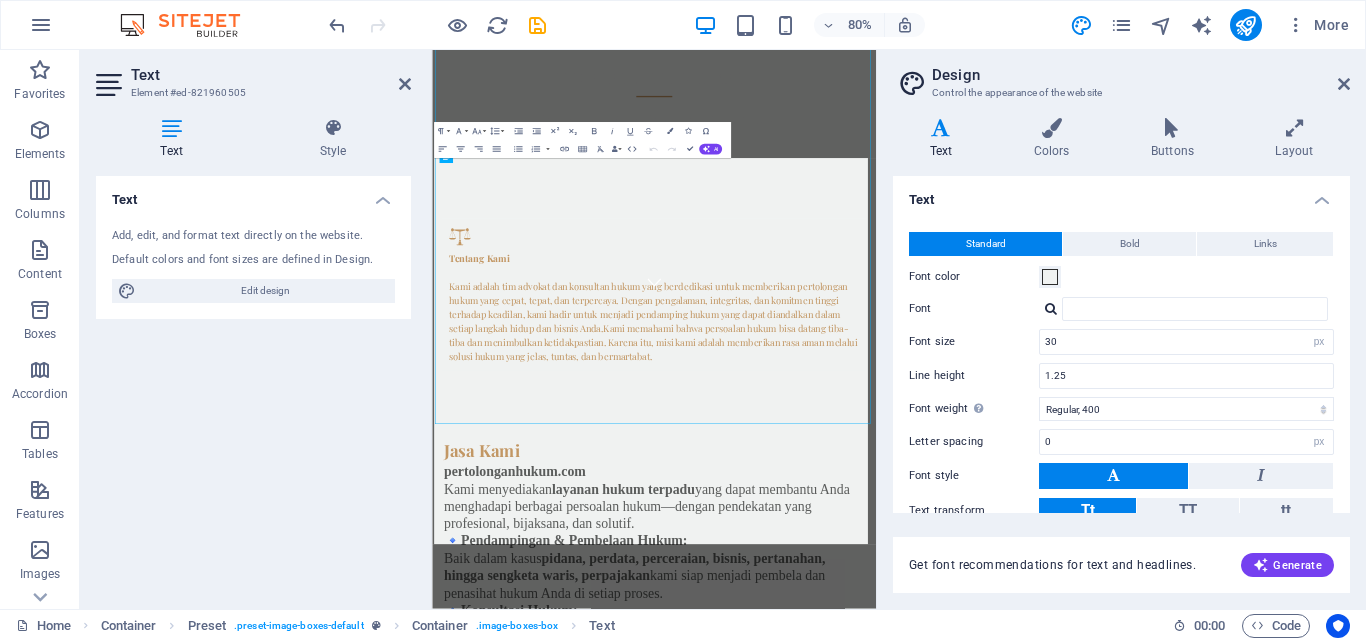 scroll, scrollTop: 967, scrollLeft: 0, axis: vertical 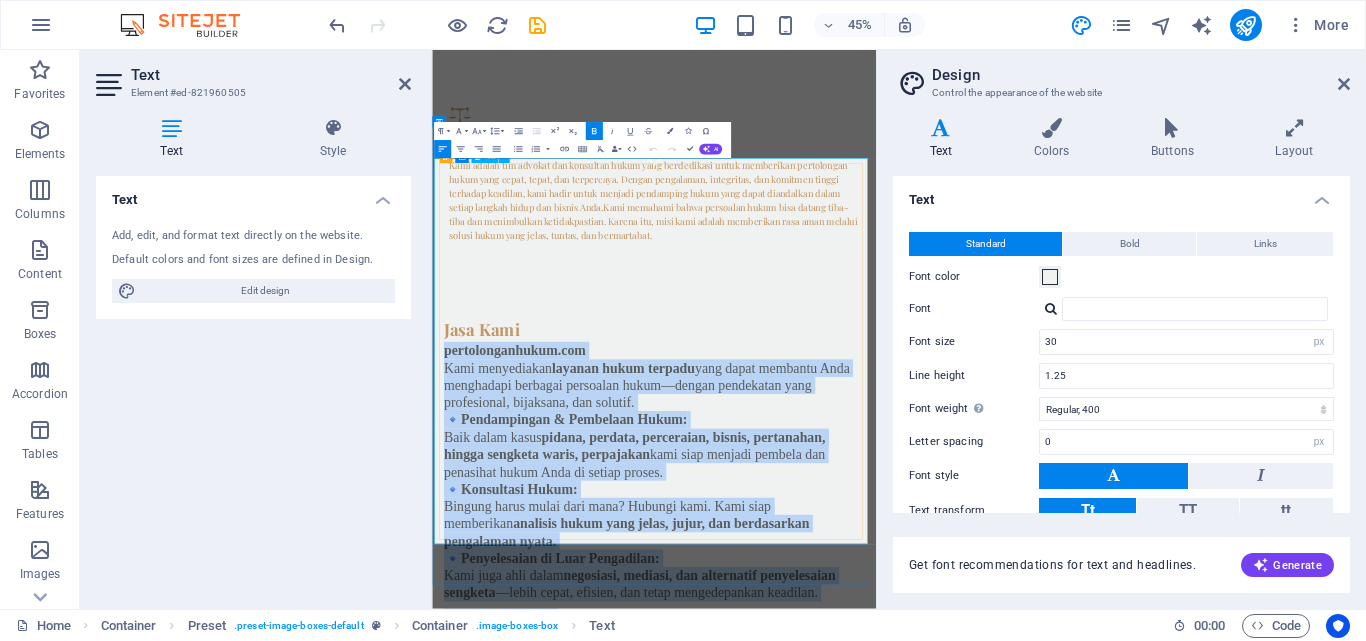 drag, startPoint x: 456, startPoint y: 358, endPoint x: 1185, endPoint y: 1094, distance: 1035.9232 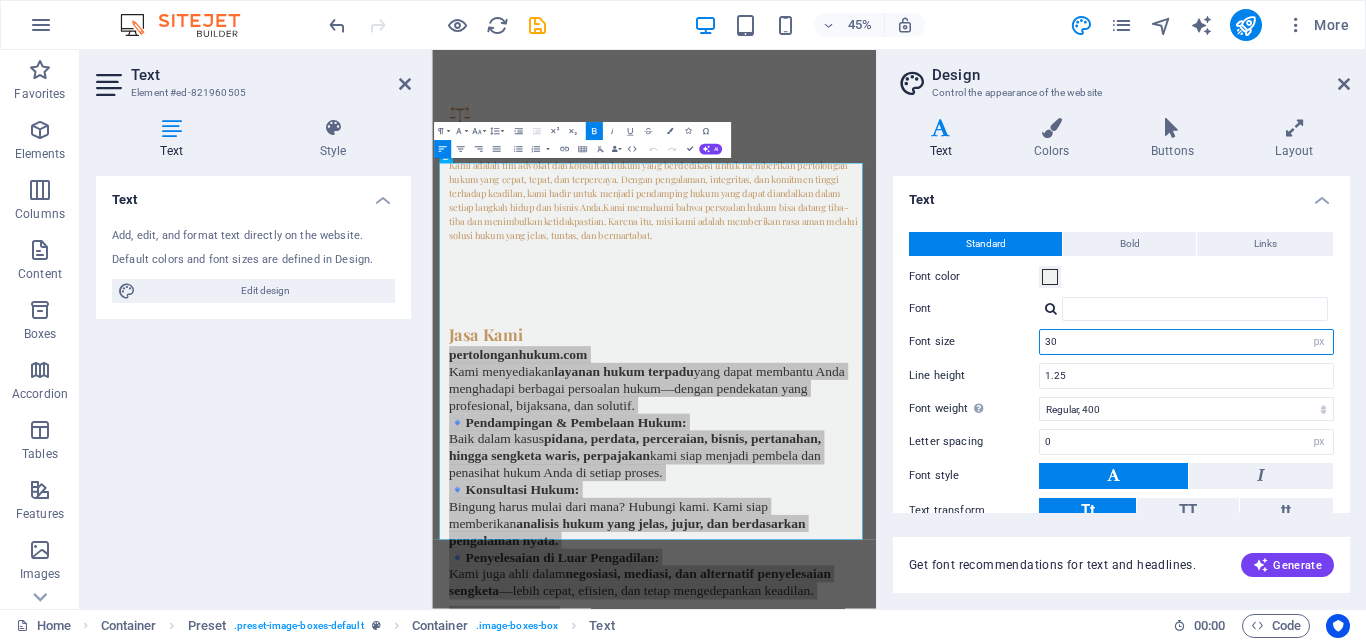 click on "30" at bounding box center (1186, 342) 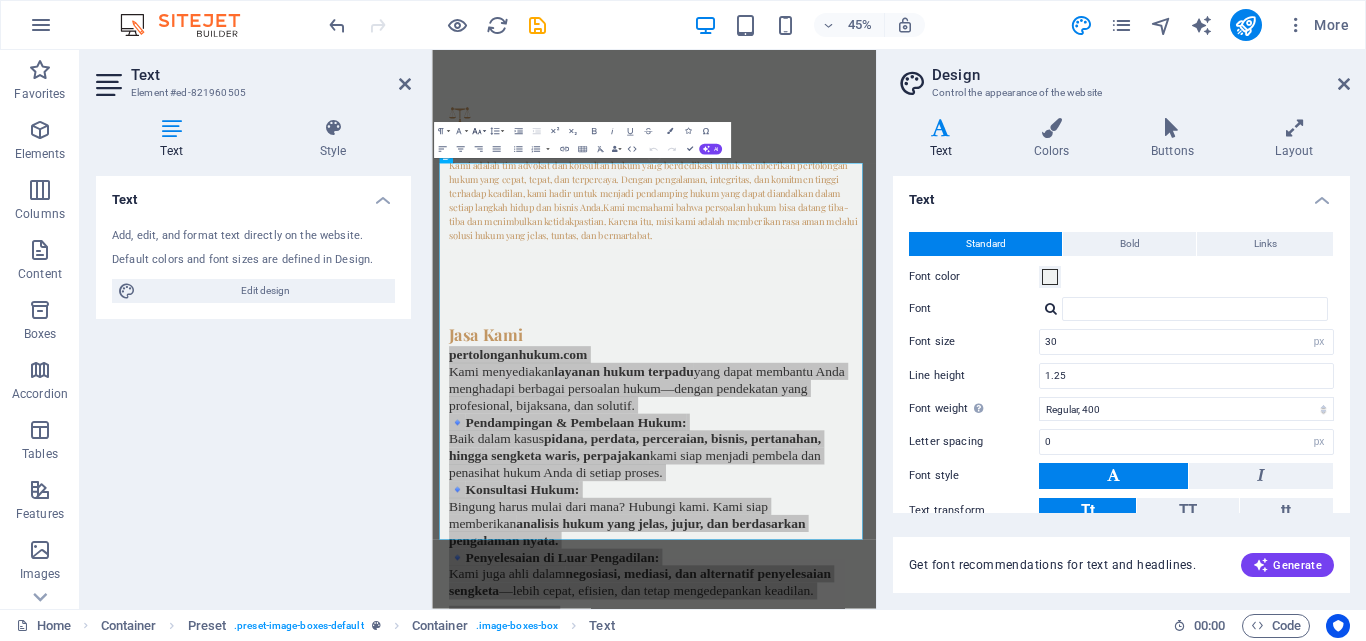 click 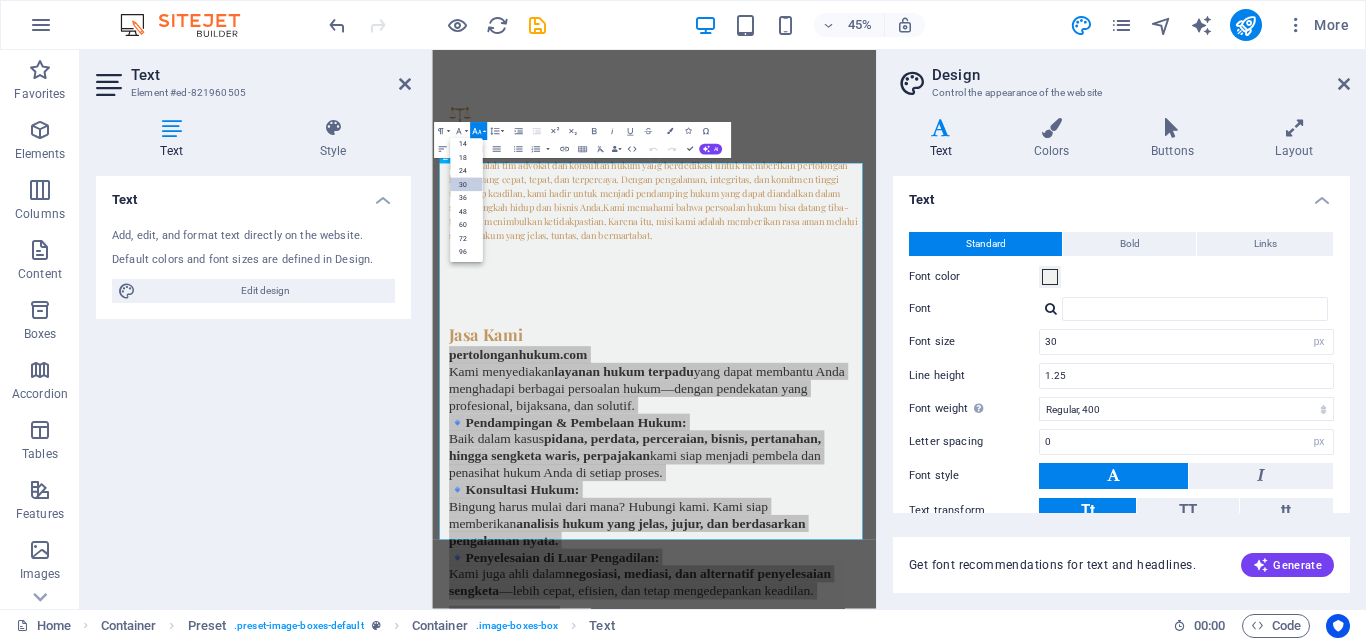 scroll, scrollTop: 161, scrollLeft: 0, axis: vertical 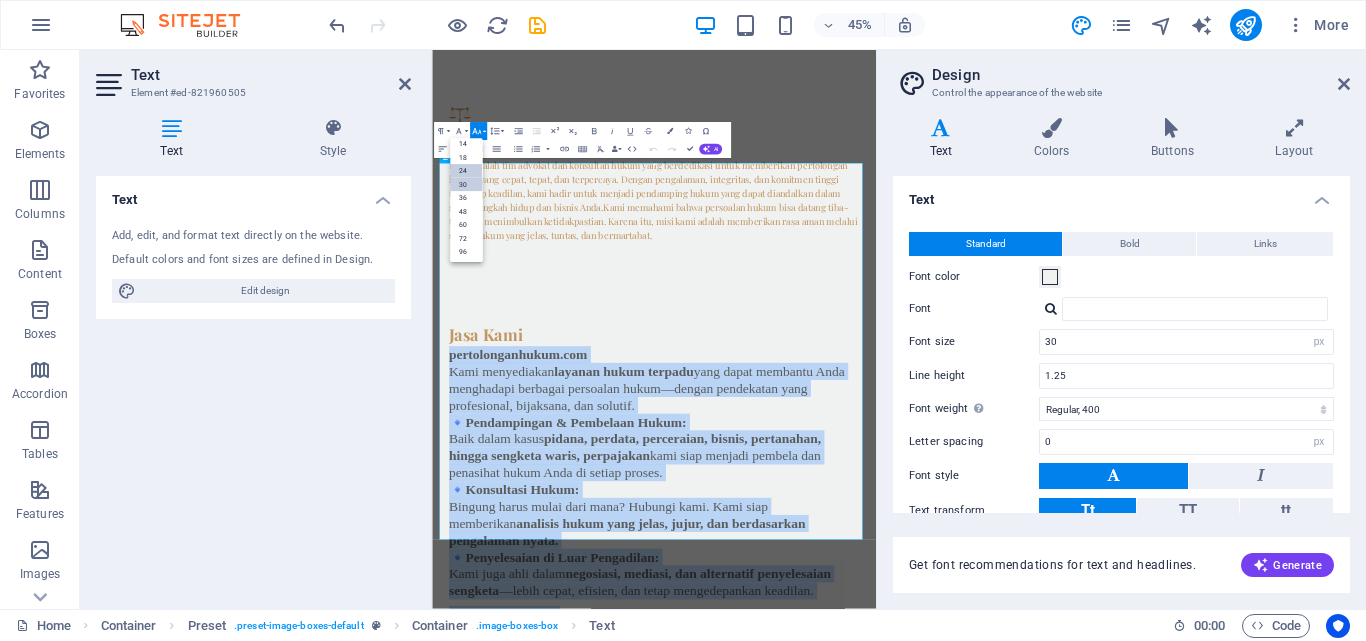 click on "24" at bounding box center (466, 171) 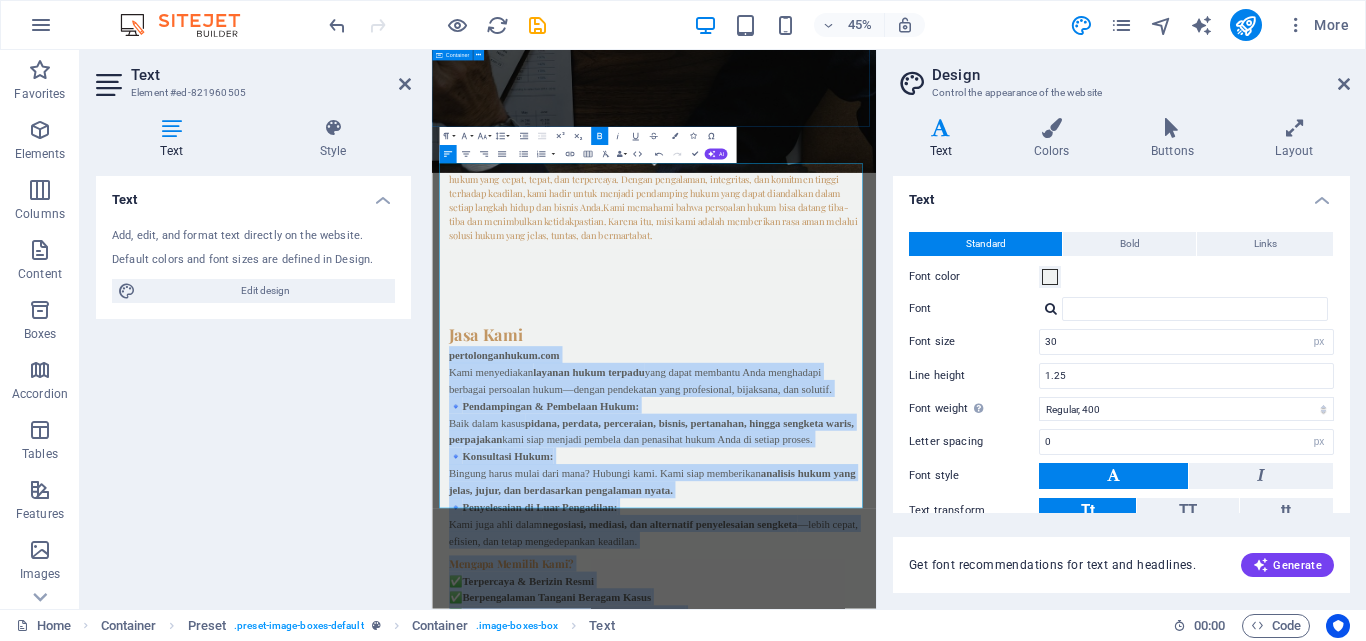 click on "Tentang Kami Kami adalah tim advokat dan konsultan hukum yang berdedikasi untuk memberikan pertolongan hukum yang cepat, tepat, dan terpercaya. Dengan pengalaman, integritas, dan komitmen tinggi terhadap keadilan, kami hadir untuk menjadi pendamping hukum yang dapat diandalkan dalam setiap langkah hidup dan bisnis Anda.Kami memahami bahwa persoalan hukum bisa datang tiba-tiba dan menimbulkan ketidakpastian. Karena itu, misi kami adalah memberikan rasa aman melalui solusi hukum yang jelas, tuntas, dan bermartabat." at bounding box center (925, 317) 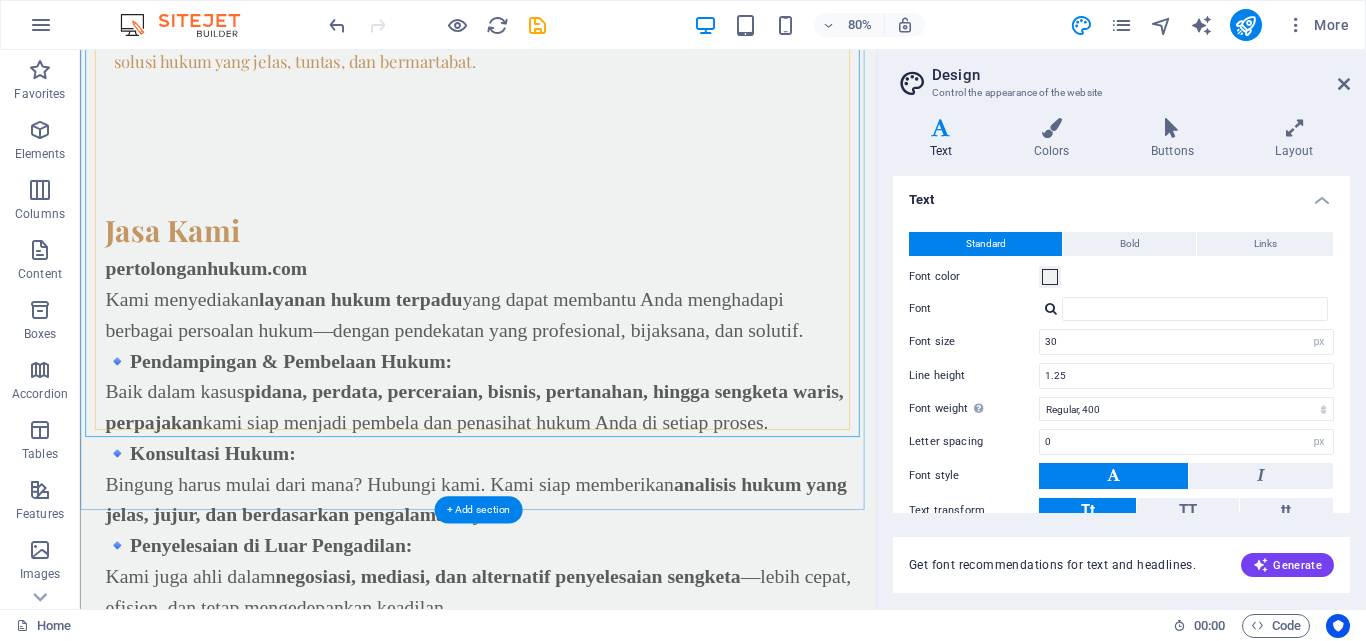 scroll, scrollTop: 1291, scrollLeft: 0, axis: vertical 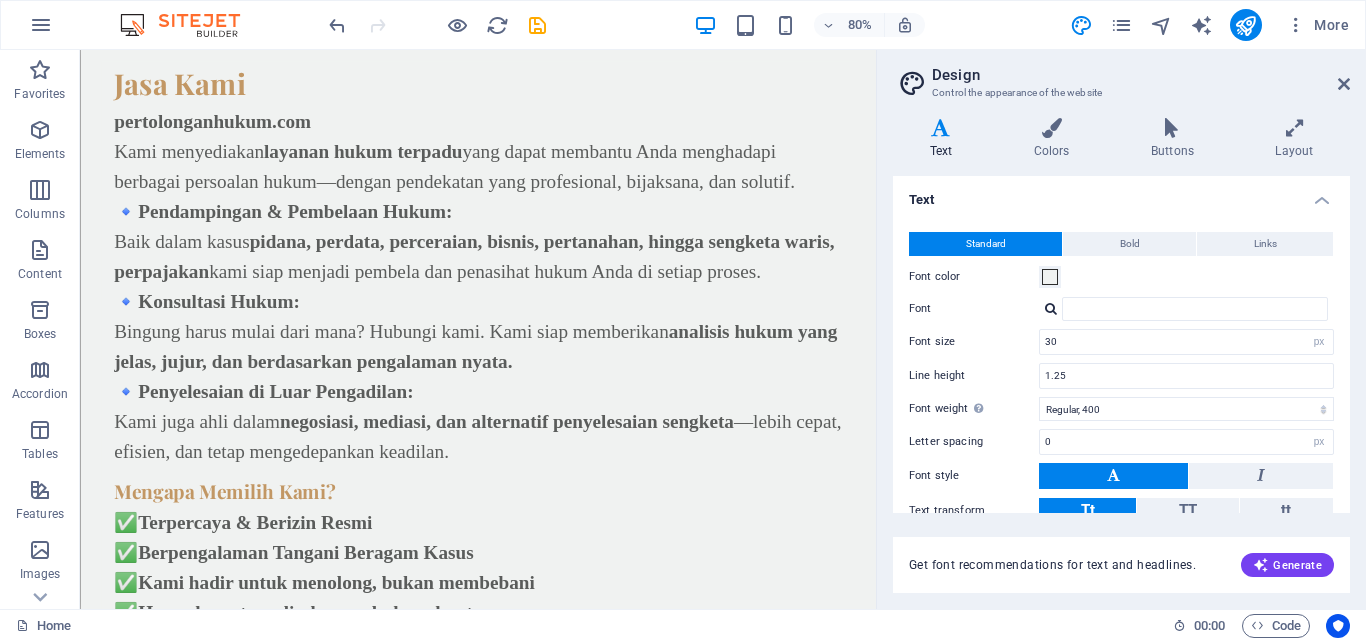 click on "[PHONE] [PHONE]" at bounding box center (577, 1065) 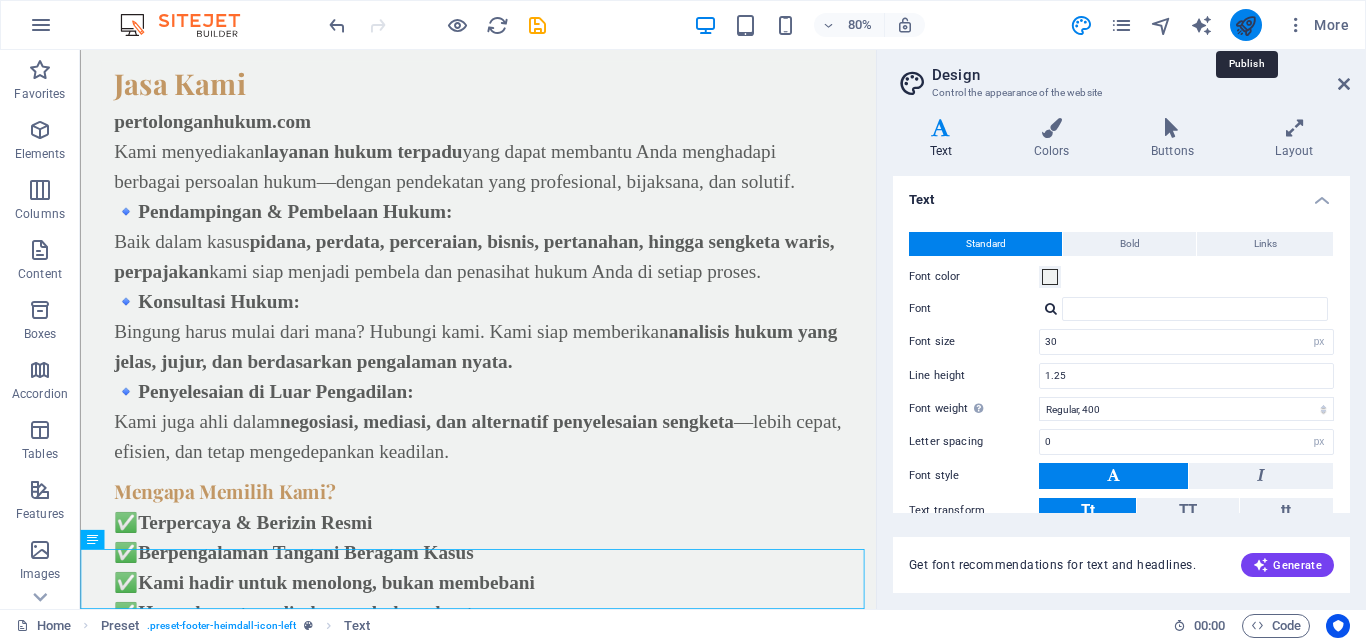 click at bounding box center [1245, 25] 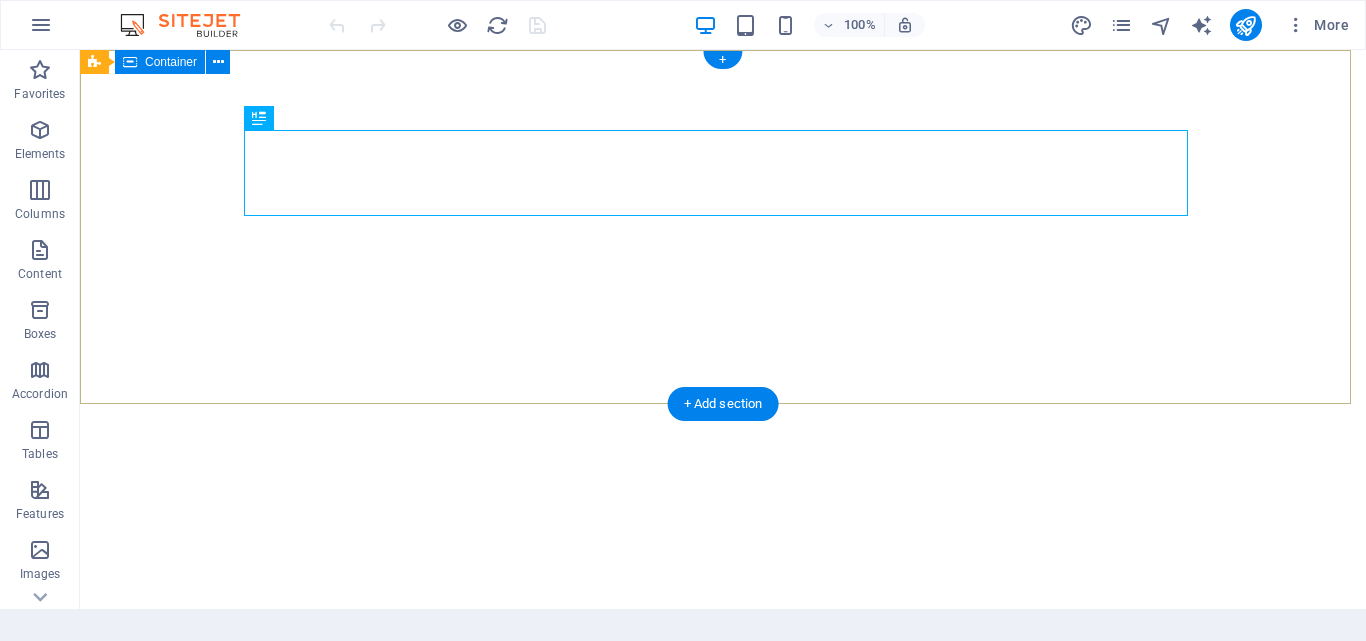 scroll, scrollTop: 0, scrollLeft: 0, axis: both 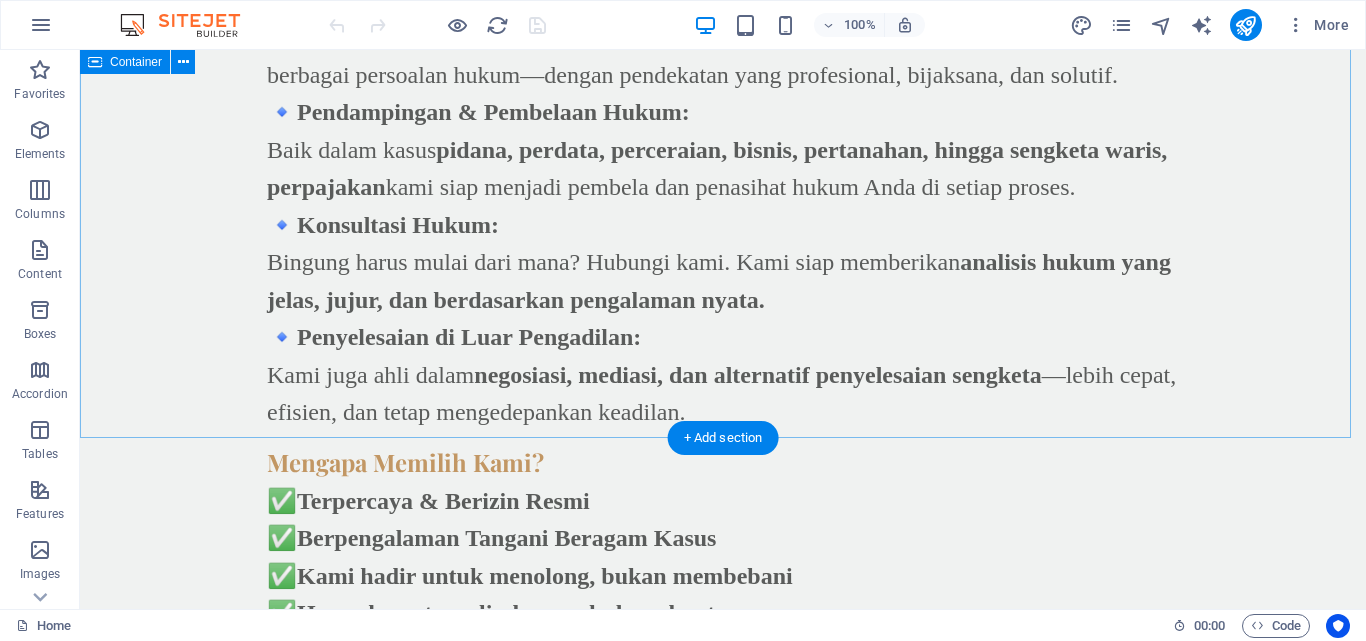 click on "Jasa Kami pertolonganhukum.com Kami menyediakan  layanan hukum terpadu  yang dapat membantu Anda menghadapi berbagai persoalan hukum—dengan pendekatan yang profesional, bijaksana, dan solutif. 🔹  Pendampingan & Pembelaan Hukum: Baik dalam kasus  pidana, perdata, perceraian, bisnis, pertanahan, hingga sengketa waris, perpajakan  kami siap menjadi pembela dan penasihat hukum Anda di setiap proses. 🔹  Konsultasi Hukum: Bingung harus mulai dari mana? Hubungi kami. Kami siap memberikan  analisis hukum yang jelas, jujur, dan berdasarkan pengalaman nyata. 🔹  Penyelesaian di Luar Pengadilan: Kami juga ahli dalam  negosiasi, mediasi, dan alternatif penyelesaian sengketa —lebih cepat, efisien, dan tetap mengedepankan keadilan. Mengapa Memilih Kami? ✅  Terpercaya & Berizin Resmi ✅  Berpengalaman Tangani Beragam Kasus ✅  Kami hadir untuk menolong, bukan membebani ✅  Harga hemat, perlindungan hukum kuat" at bounding box center (723, 318) 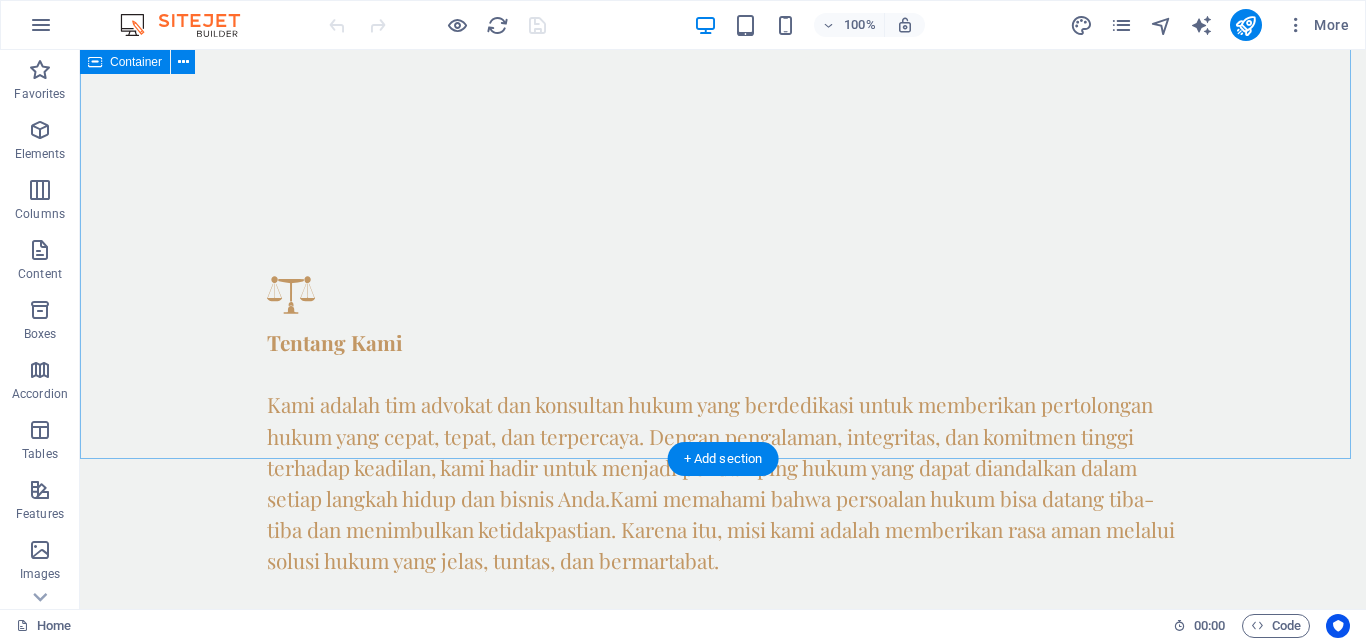 scroll, scrollTop: 900, scrollLeft: 0, axis: vertical 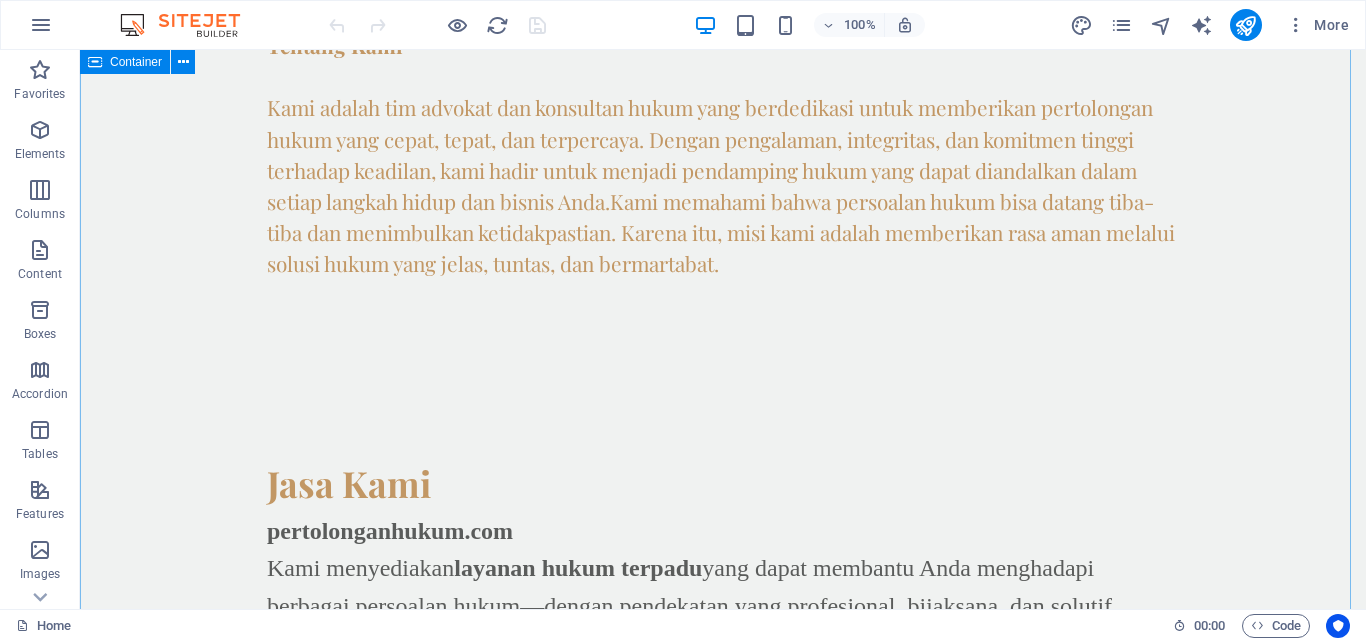 click on "Jasa Kami pertolonganhukum.com Kami menyediakan  layanan hukum terpadu  yang dapat membantu Anda menghadapi berbagai persoalan hukum—dengan pendekatan yang profesional, bijaksana, dan solutif. 🔹  Pendampingan & Pembelaan Hukum: Baik dalam kasus  pidana, perdata, perceraian, bisnis, pertanahan, hingga sengketa waris, perpajakan  kami siap menjadi pembela dan penasihat hukum Anda di setiap proses. 🔹  Konsultasi Hukum: Bingung harus mulai dari mana? Hubungi kami. Kami siap memberikan  analisis hukum yang jelas, jujur, dan berdasarkan pengalaman nyata. 🔹  Penyelesaian di Luar Pengadilan: Kami juga ahli dalam  negosiasi, mediasi, dan alternatif penyelesaian sengketa —lebih cepat, efisien, dan tetap mengedepankan keadilan. Mengapa Memilih Kami? ✅  Terpercaya & Berizin Resmi ✅  Berpengalaman Tangani Beragam Kasus ✅  Kami hadir untuk menolong, bukan membebani ✅  Harga hemat, perlindungan hukum kuat" at bounding box center [723, 849] 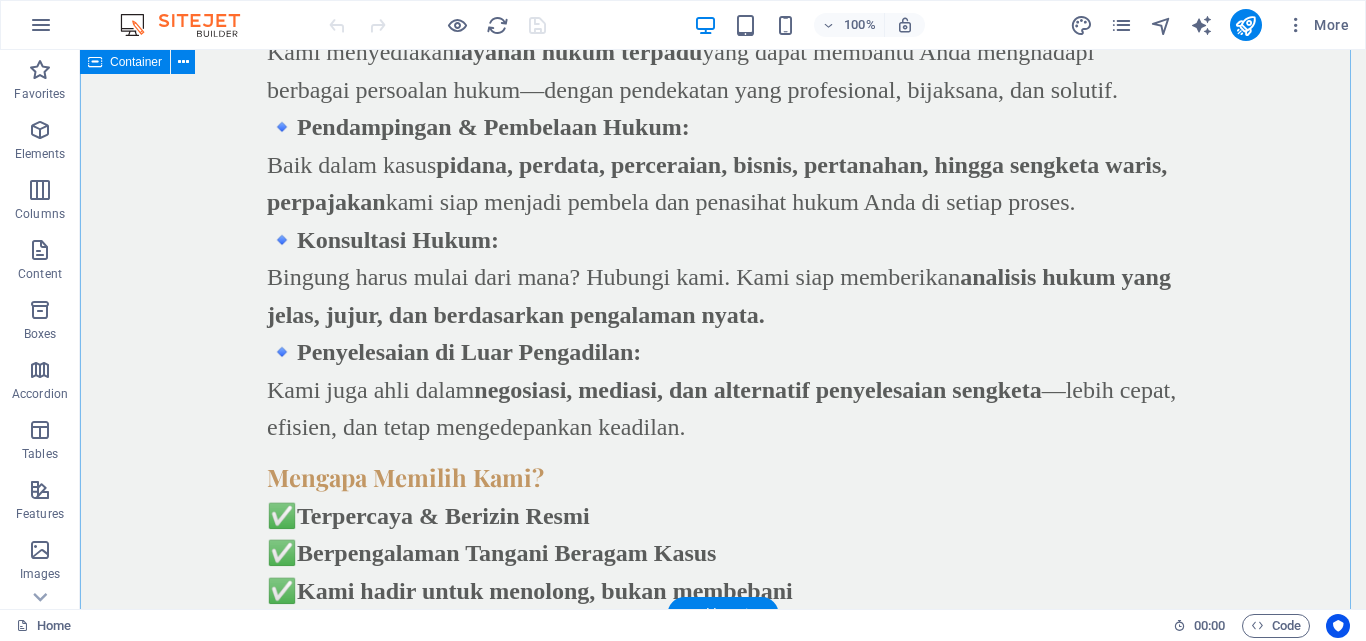 scroll, scrollTop: 1431, scrollLeft: 0, axis: vertical 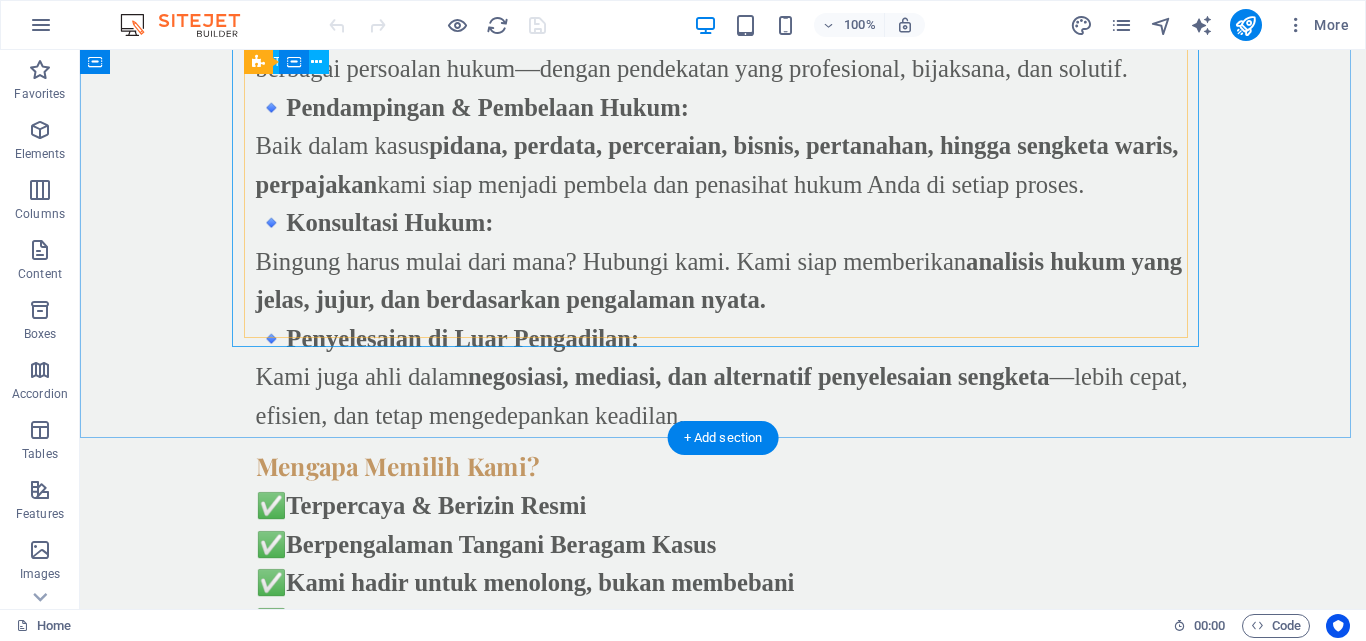 click on "Jasa Kami pertolonganhukum.com Kami menyediakan  layanan hukum terpadu  yang dapat membantu Anda menghadapi berbagai persoalan hukum—dengan pendekatan yang profesional, bijaksana, dan solutif. 🔹  Pendampingan & Pembelaan Hukum: Baik dalam kasus  pidana, perdata, perceraian, bisnis, pertanahan, hingga sengketa waris, perpajakan  kami siap menjadi pembela dan penasihat hukum Anda di setiap proses. 🔹  Konsultasi Hukum: Bingung harus mulai dari mana? Hubungi kami. Kami siap memberikan  analisis hukum yang jelas, jujur, dan berdasarkan pengalaman nyata. 🔹  Penyelesaian di Luar Pengadilan: Kami juga ahli dalam  negosiasi, mediasi, dan alternatif penyelesaian sengketa —lebih cepat, efisien, dan tetap mengedepankan keadilan. Mengapa Memilih Kami? ✅  Terpercaya & Berizin Resmi ✅  Berpengalaman Tangani Beragam Kasus ✅  Kami hadir untuk menolong, bukan membebani ✅  Harga hemat, perlindungan hukum kuat" at bounding box center (723, 308) 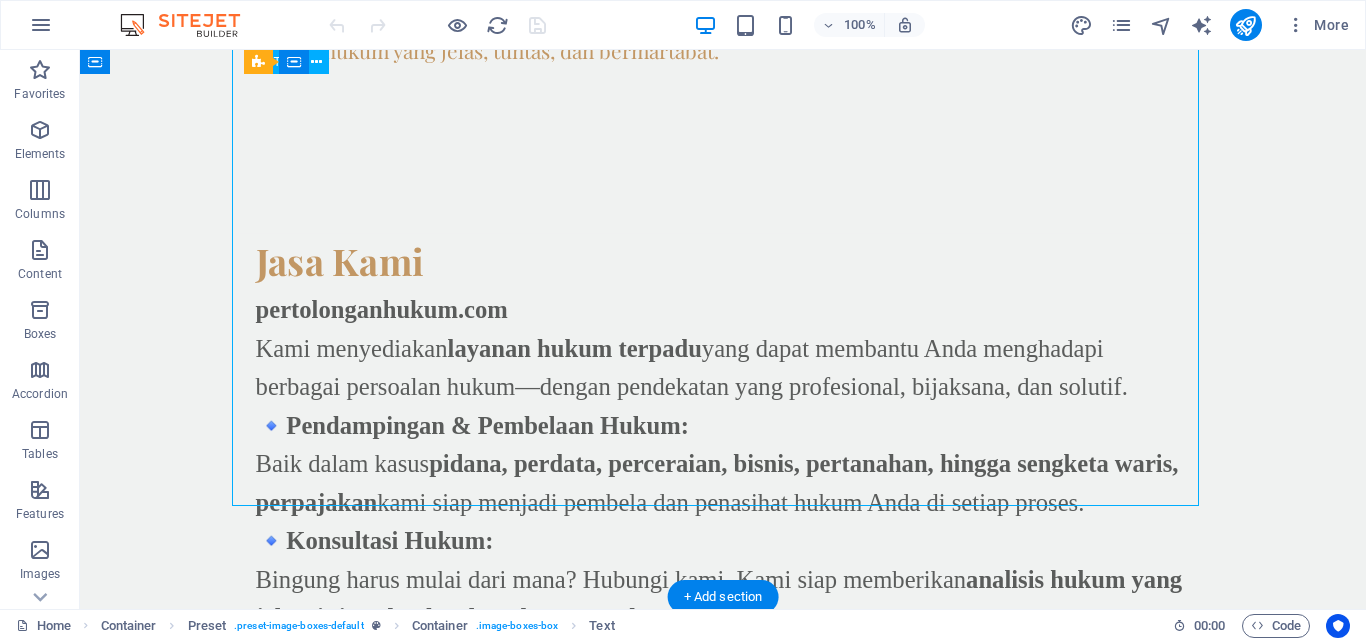 scroll, scrollTop: 1031, scrollLeft: 0, axis: vertical 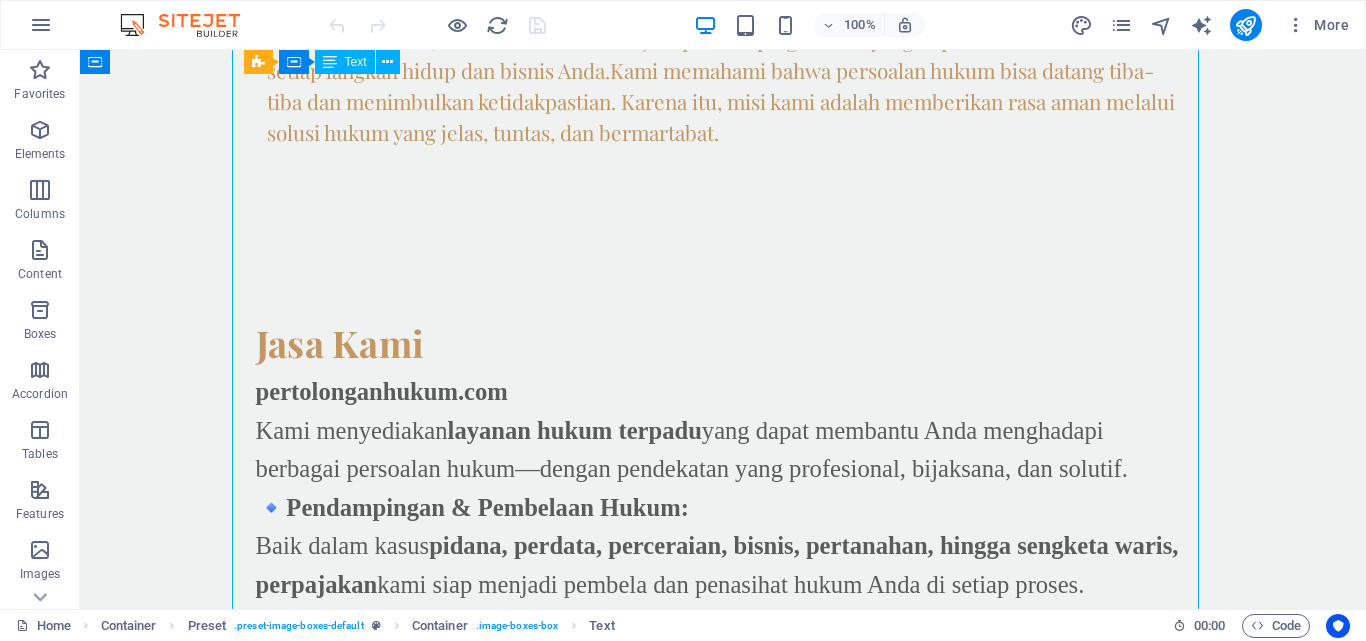 click on "Jasa Kami pertolonganhukum.com Kami menyediakan  layanan hukum terpadu  yang dapat membantu Anda menghadapi berbagai persoalan hukum—dengan pendekatan yang profesional, bijaksana, dan solutif. 🔹  Pendampingan & Pembelaan Hukum: Baik dalam kasus  pidana, perdata, perceraian, bisnis, pertanahan, hingga sengketa waris, perpajakan  kami siap menjadi pembela dan penasihat hukum Anda di setiap proses. 🔹  Konsultasi Hukum: Bingung harus mulai dari mana? Hubungi kami. Kami siap memberikan  analisis hukum yang jelas, jujur, dan berdasarkan pengalaman nyata. 🔹  Penyelesaian di Luar Pengadilan: Kami juga ahli dalam  negosiasi, mediasi, dan alternatif penyelesaian sengketa —lebih cepat, efisien, dan tetap mengedepankan keadilan. Mengapa Memilih Kami? ✅  Terpercaya & Berizin Resmi ✅  Berpengalaman Tangani Beragam Kasus ✅  Kami hadir untuk menolong, bukan membebani ✅  Harga hemat, perlindungan hukum kuat" at bounding box center (723, 708) 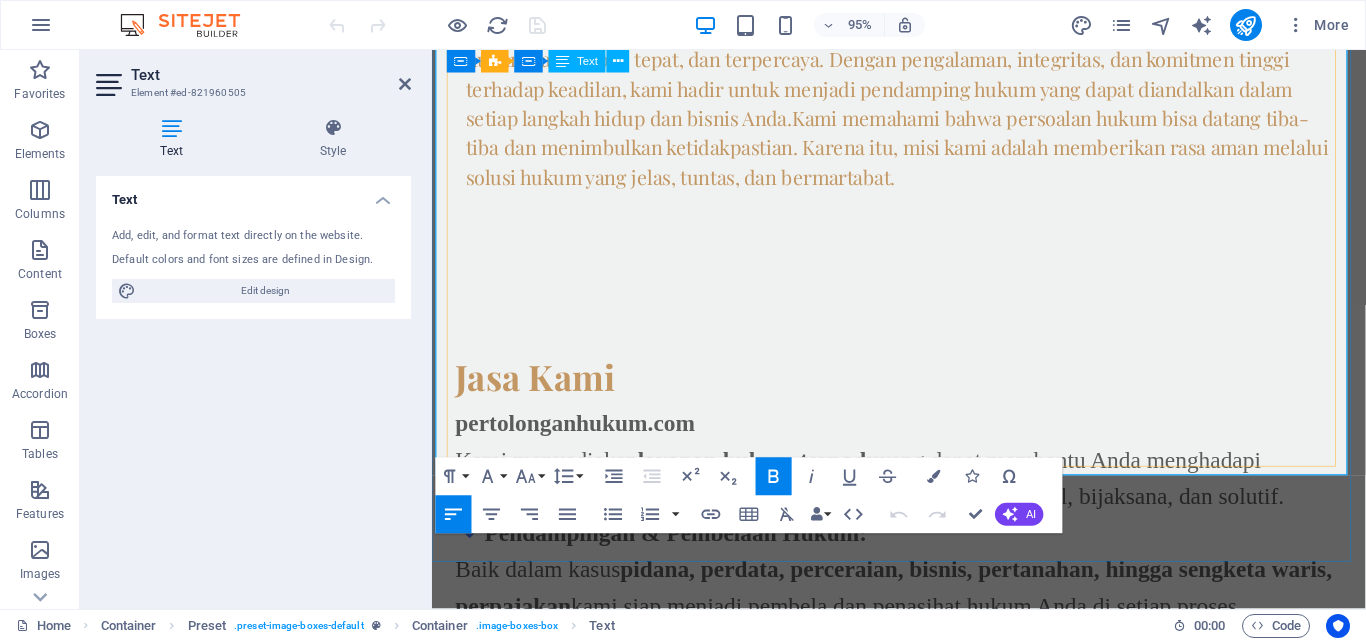 scroll, scrollTop: 1280, scrollLeft: 0, axis: vertical 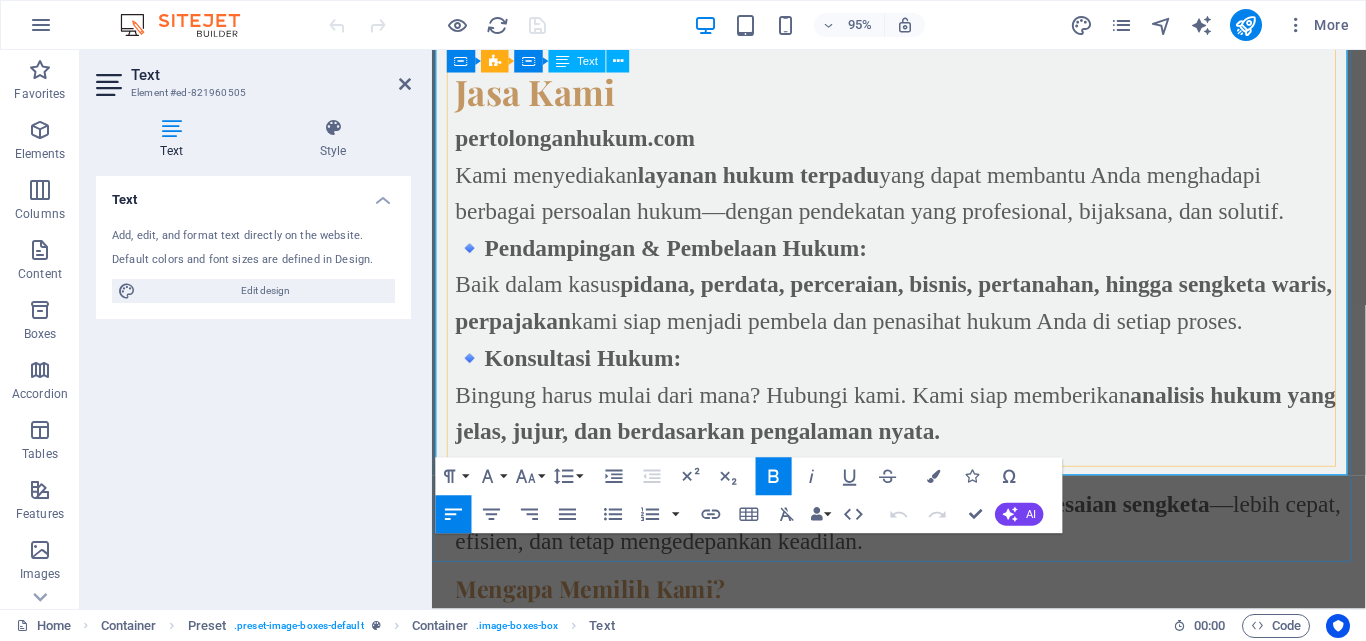 click on "✅  Terpercaya & Berizin Resmi ✅  Berpengalaman Tangani Beragam Kasus ✅  Kami hadir untuk menolong, bukan membebani ✅  Harga hemat, perlindungan hukum kuat" at bounding box center [923, 712] 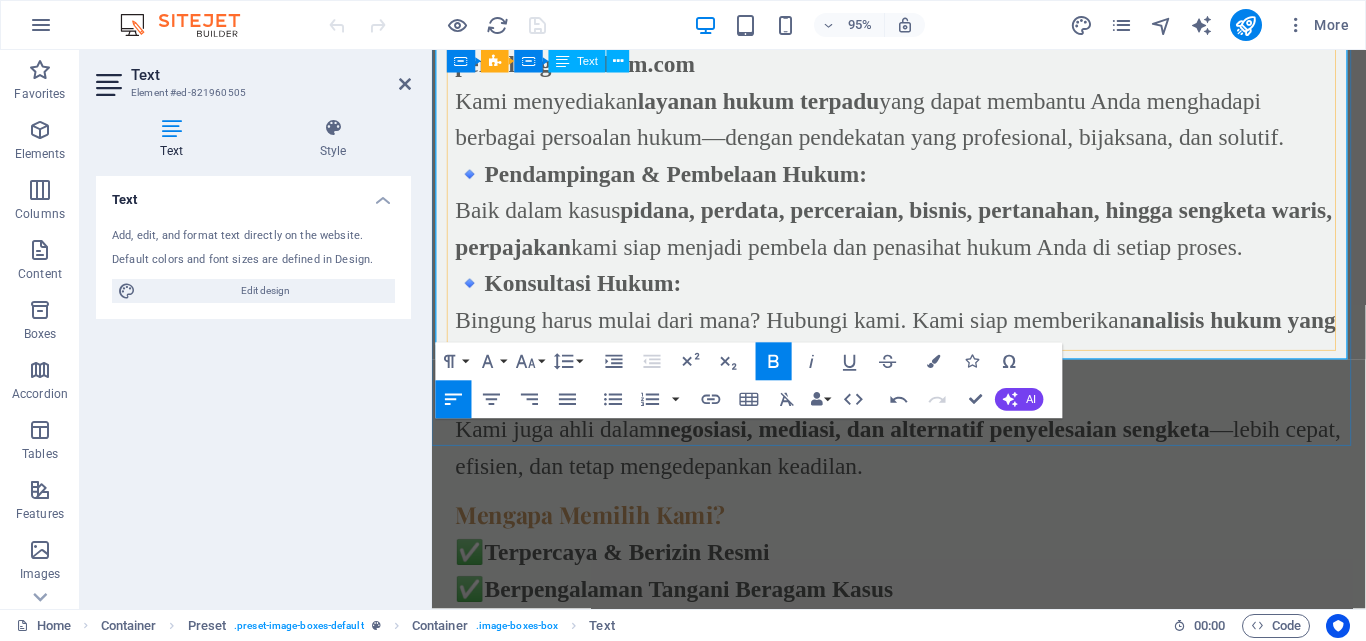 scroll, scrollTop: 1364, scrollLeft: 0, axis: vertical 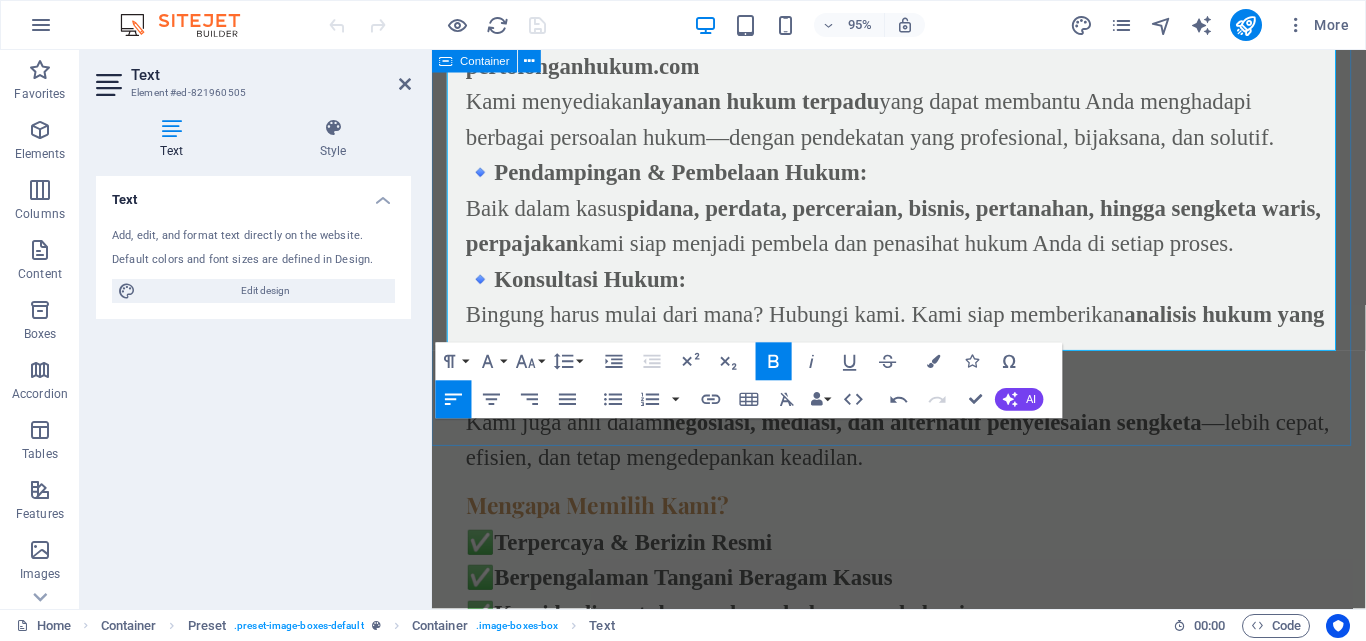 click on "Jasa Kami pertolonganhukum.com Kami menyediakan  layanan hukum terpadu  yang dapat membantu Anda menghadapi berbagai persoalan hukum—dengan pendekatan yang profesional, bijaksana, dan solutif. 🔹  Pendampingan & Pembelaan Hukum: Baik dalam kasus  pidana, perdata, perceraian, bisnis, pertanahan, hingga sengketa waris, perpajakan  kami siap menjadi pembela dan penasihat hukum Anda di setiap proses. 🔹  Konsultasi Hukum: Bingung harus mulai dari mana? Hubungi kami. Kami siap memberikan  analisis hukum yang jelas, jujur, dan berdasarkan pengalaman nyata. 🔹  Penyelesaian di Luar Pengadilan: Kami juga ahli dalam  negosiasi, mediasi, dan alternatif penyelesaian sengketa —lebih cepat, efisien, dan tetap mengedepankan keadilan. Mengapa Memilih Kami? ✅  Terpercaya & Berizin Resmi ✅  Berpengalaman Tangani Beragam Kasus ✅  Kami hadir untuk menolong, bukan membebani" at bounding box center [923, 367] 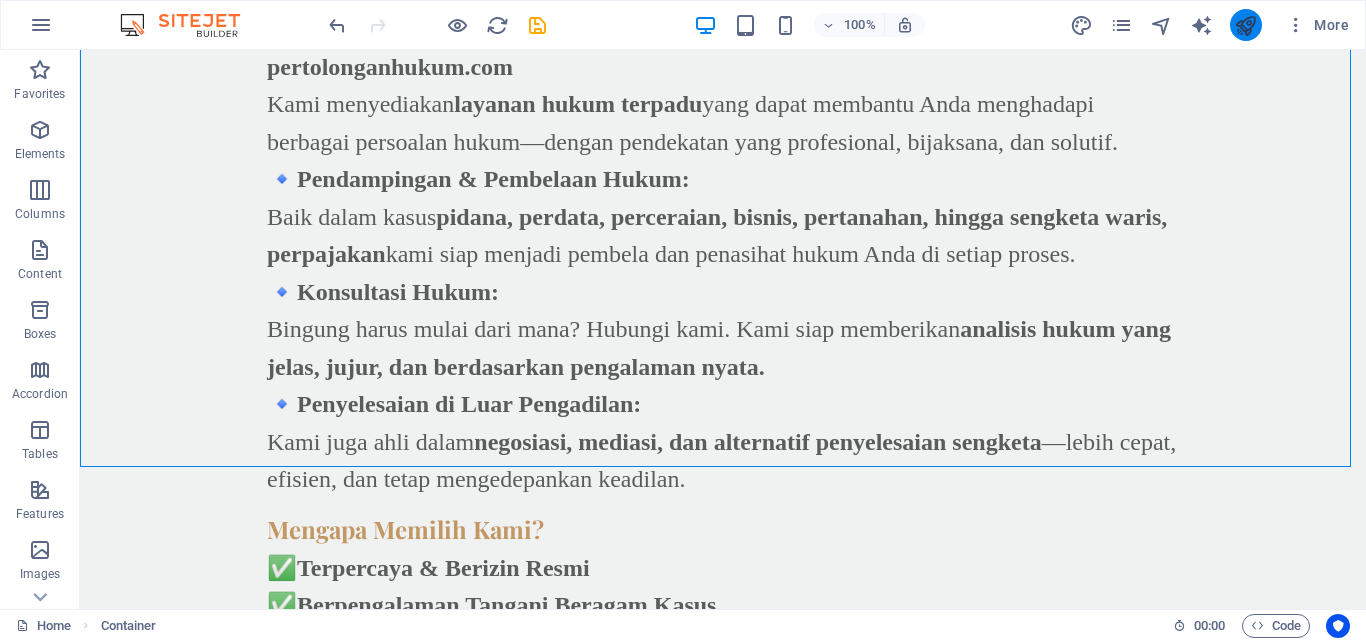 click at bounding box center (1246, 25) 